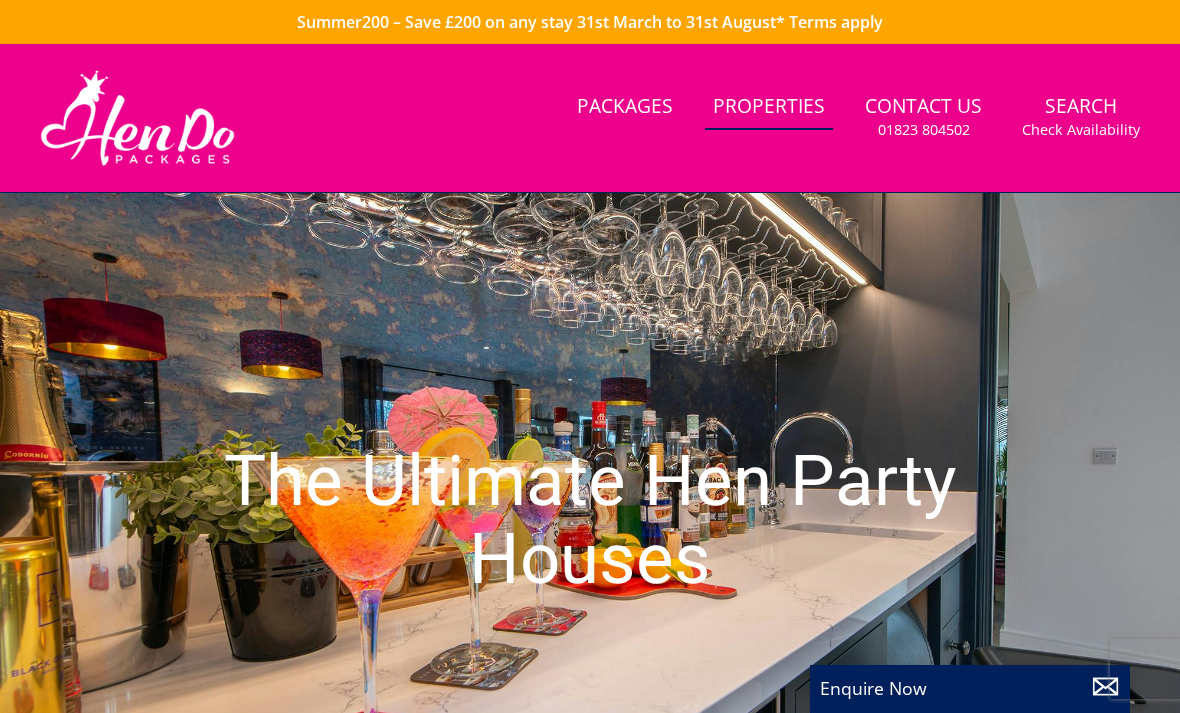 scroll, scrollTop: 0, scrollLeft: 0, axis: both 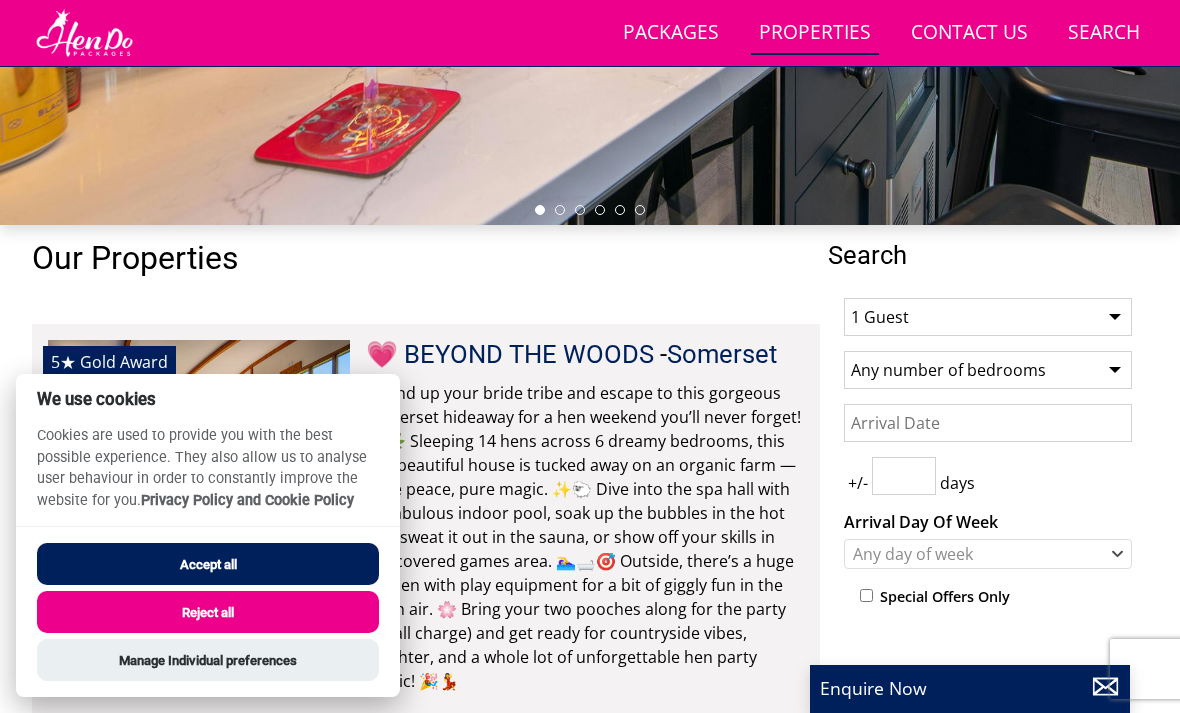 click on "Accept all" at bounding box center (208, 564) 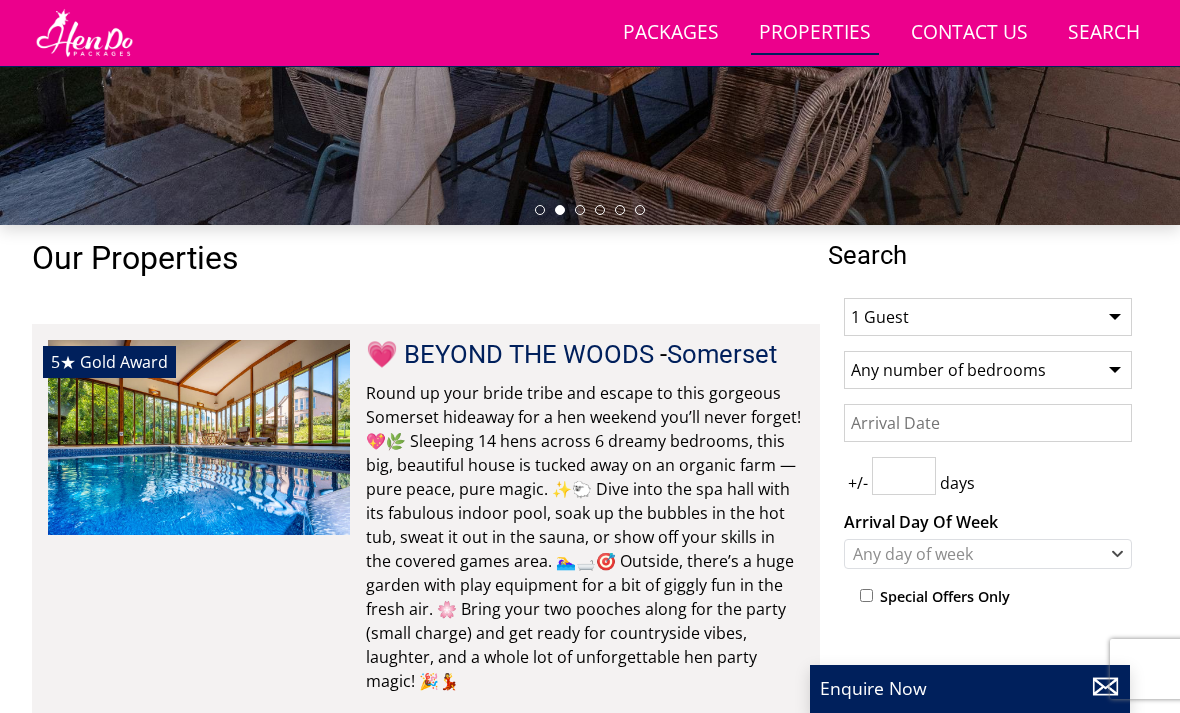 click on "1 Guest
2 Guests
3 Guests
4 Guests
5 Guests
6 Guests
7 Guests
8 Guests
9 Guests
10 Guests
11 Guests
12 Guests
13 Guests
14 Guests
15 Guests
16 Guests
17 Guests
18 Guests
19 Guests
20 Guests
21 Guests
22 Guests
23 Guests
24 Guests
25 Guests
26 Guests
27 Guests
28 Guests
29 Guests
30 Guests
31 Guests
32 Guests" at bounding box center [988, 317] 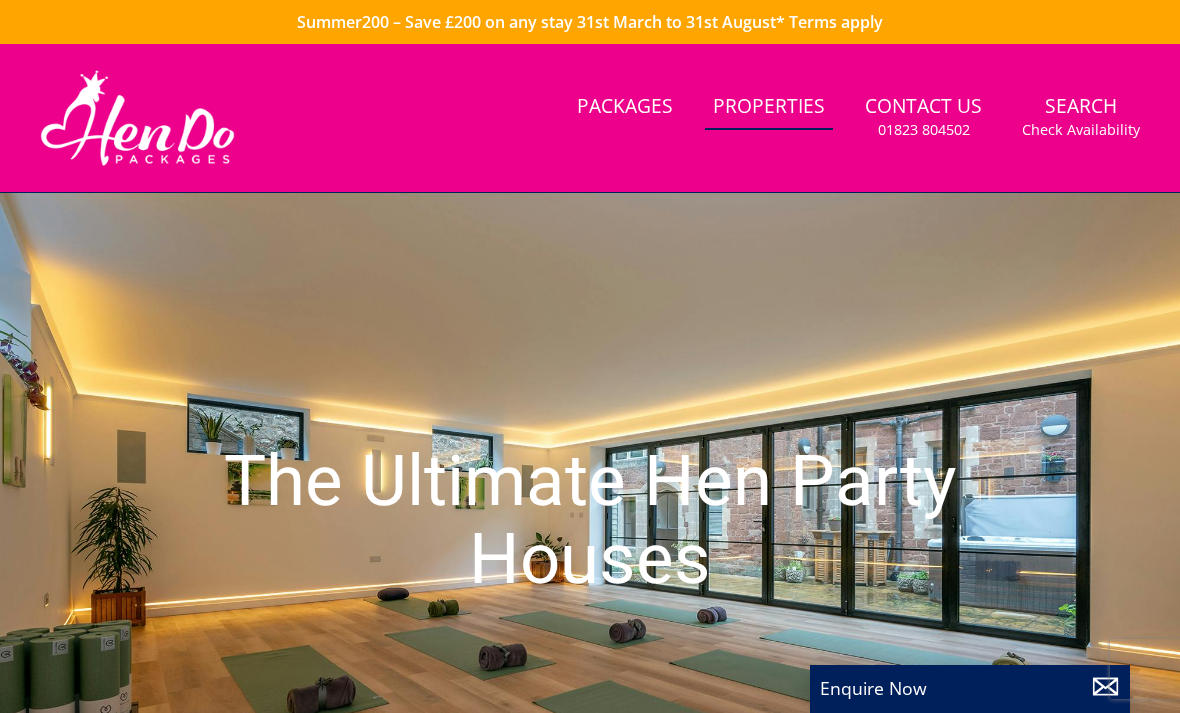 scroll, scrollTop: 0, scrollLeft: 0, axis: both 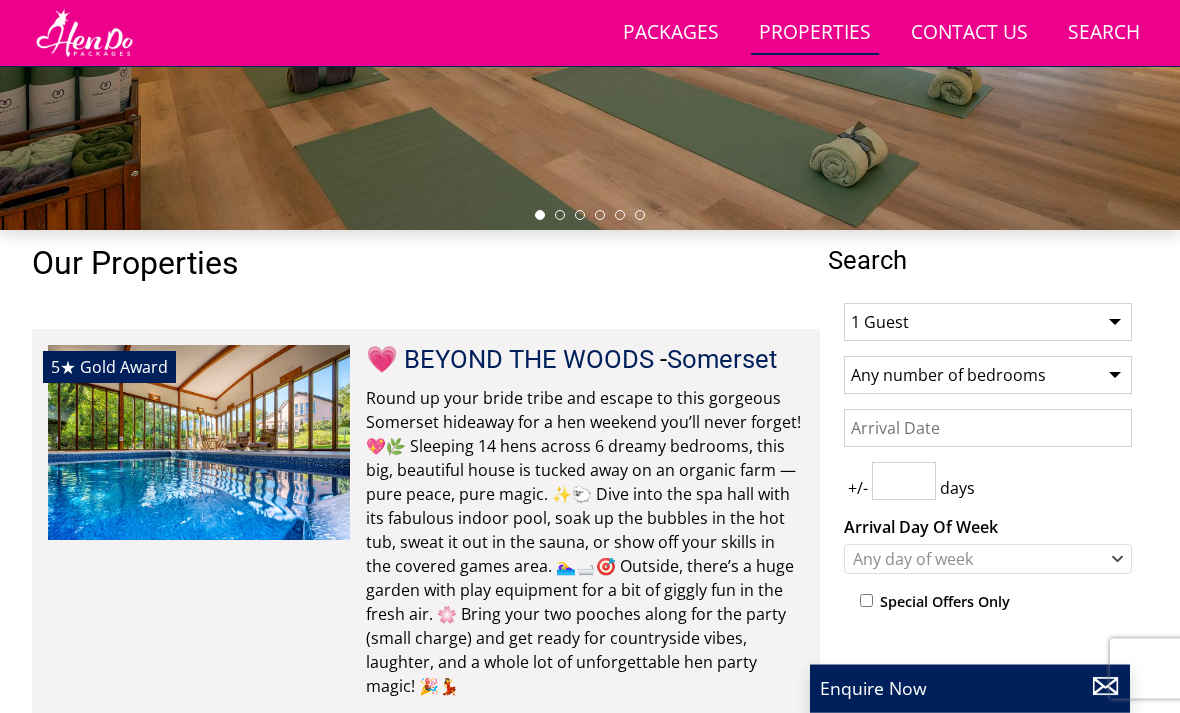 click on "1 Guest
2 Guests
3 Guests
4 Guests
5 Guests
6 Guests
7 Guests
8 Guests
9 Guests
10 Guests
11 Guests
12 Guests
13 Guests
14 Guests
15 Guests
16 Guests
17 Guests
18 Guests
19 Guests
20 Guests
21 Guests
22 Guests
23 Guests
24 Guests
25 Guests
26 Guests
27 Guests
28 Guests
29 Guests
30 Guests
31 Guests
32 Guests" at bounding box center (988, 323) 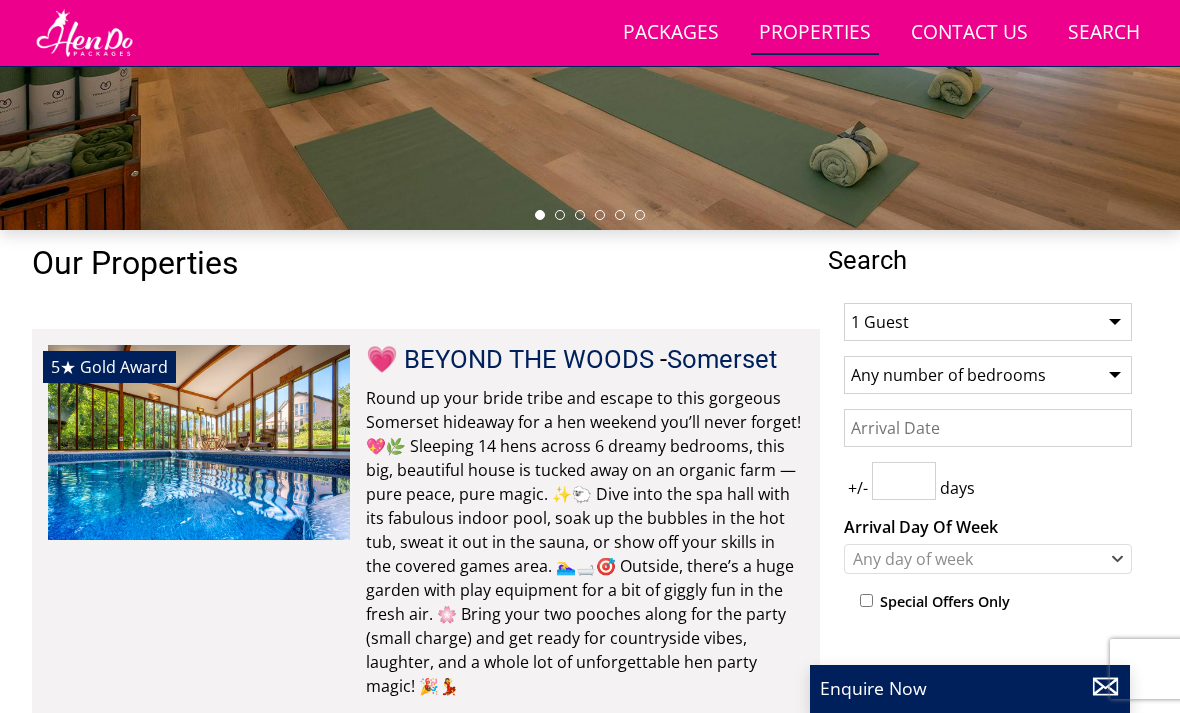 select on "15" 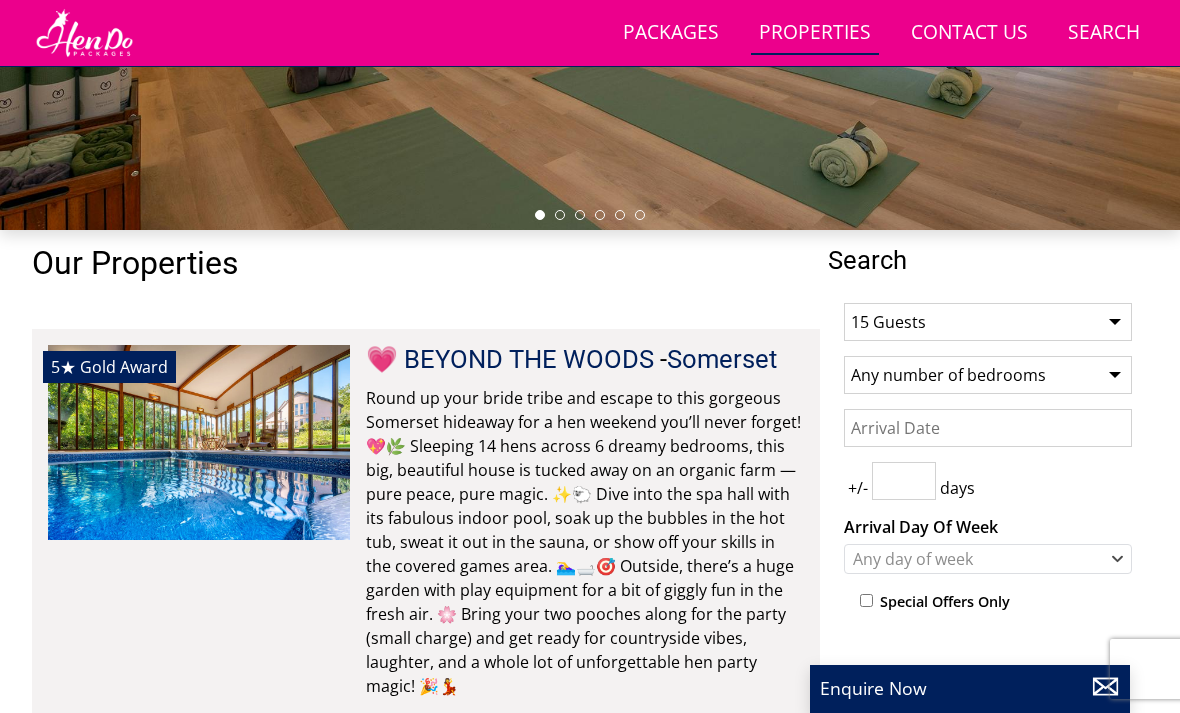 click on "Date" at bounding box center (988, 428) 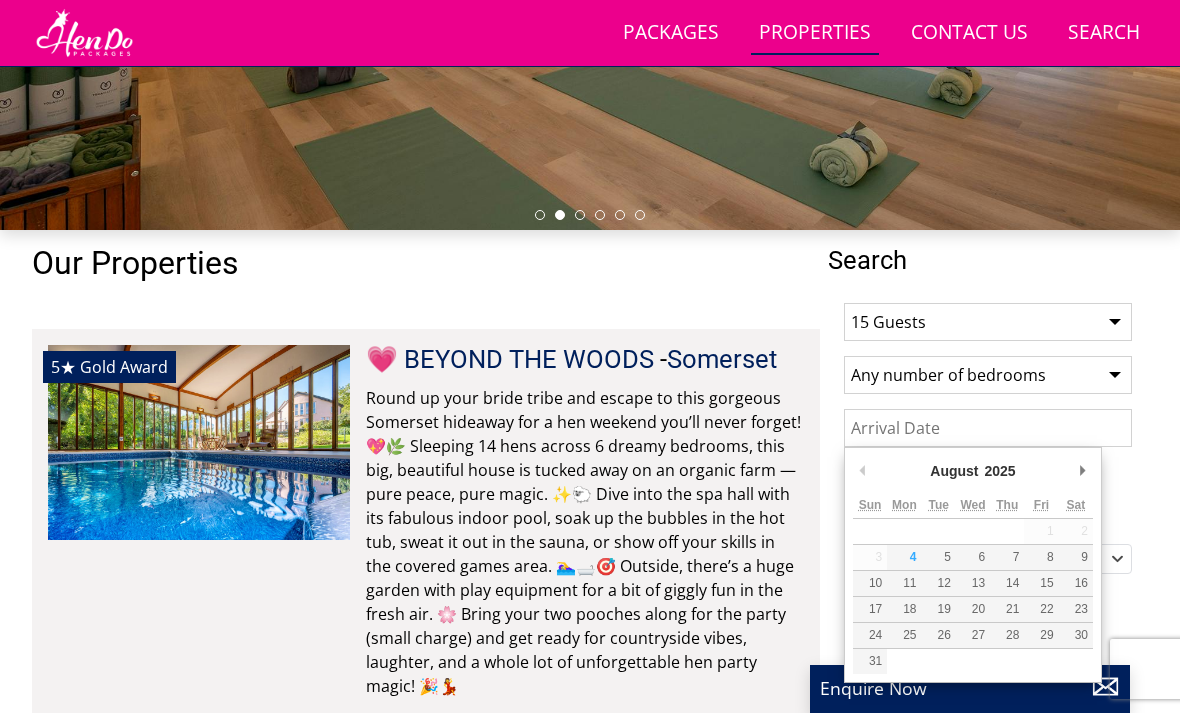 scroll, scrollTop: 541, scrollLeft: 0, axis: vertical 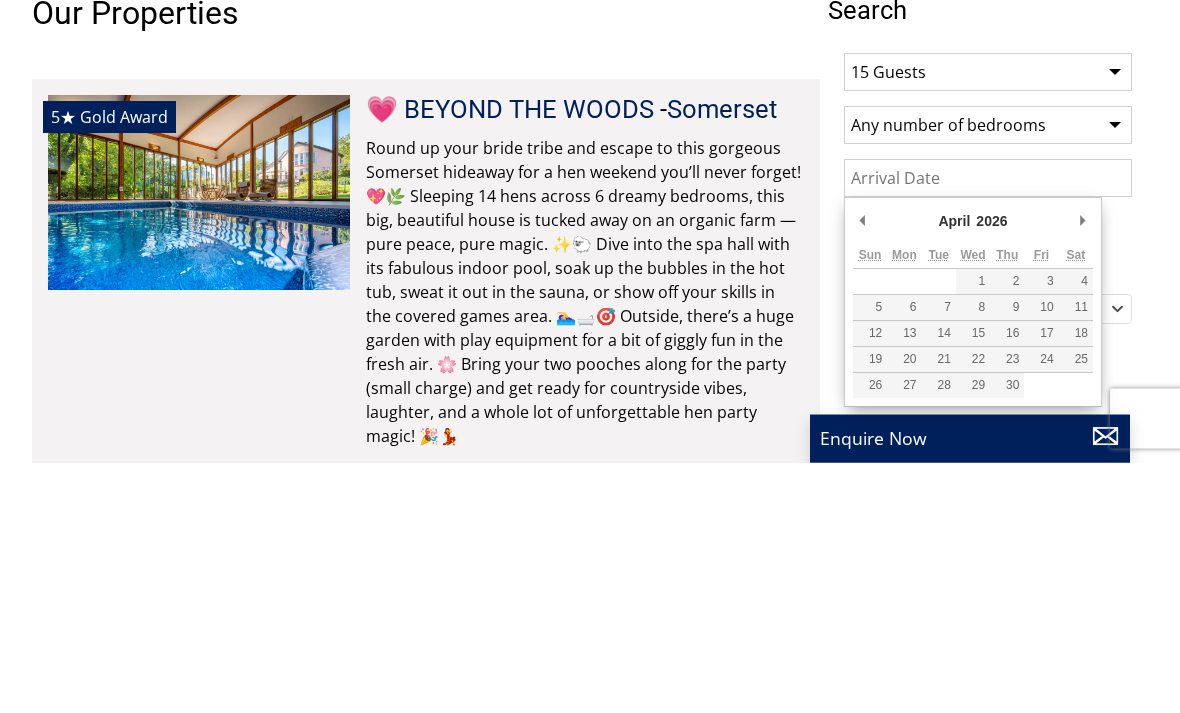 type on "10/04/2026" 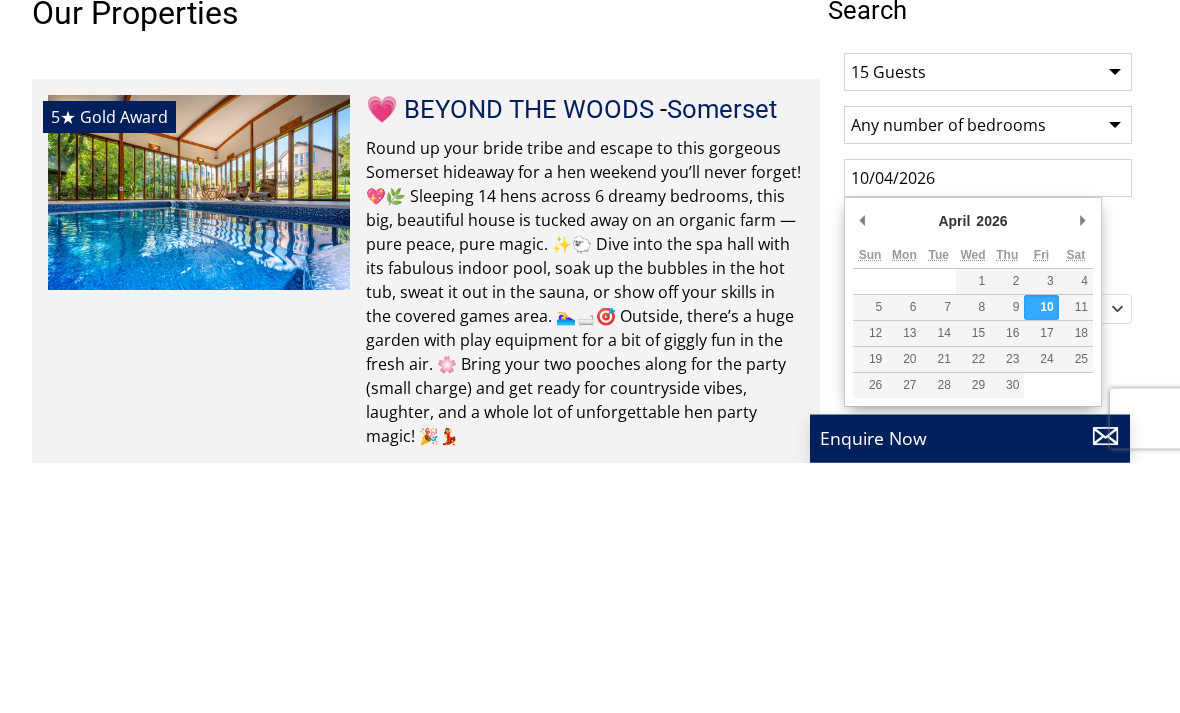 scroll, scrollTop: 792, scrollLeft: 0, axis: vertical 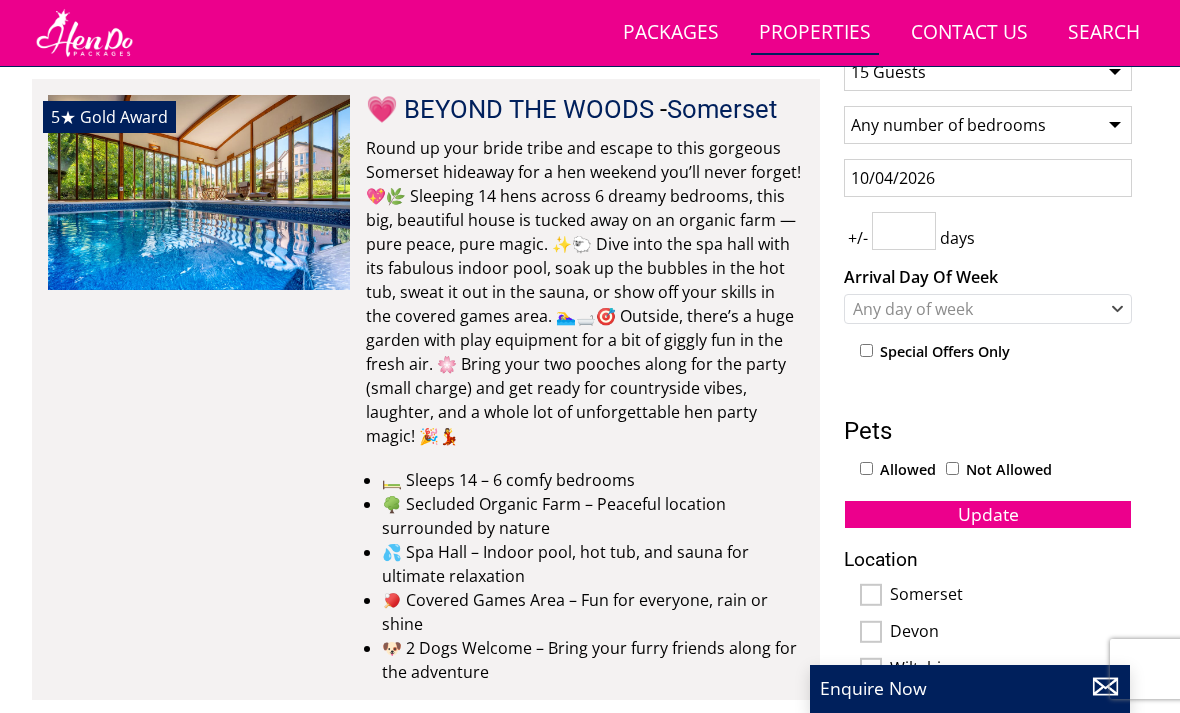 click at bounding box center (904, 231) 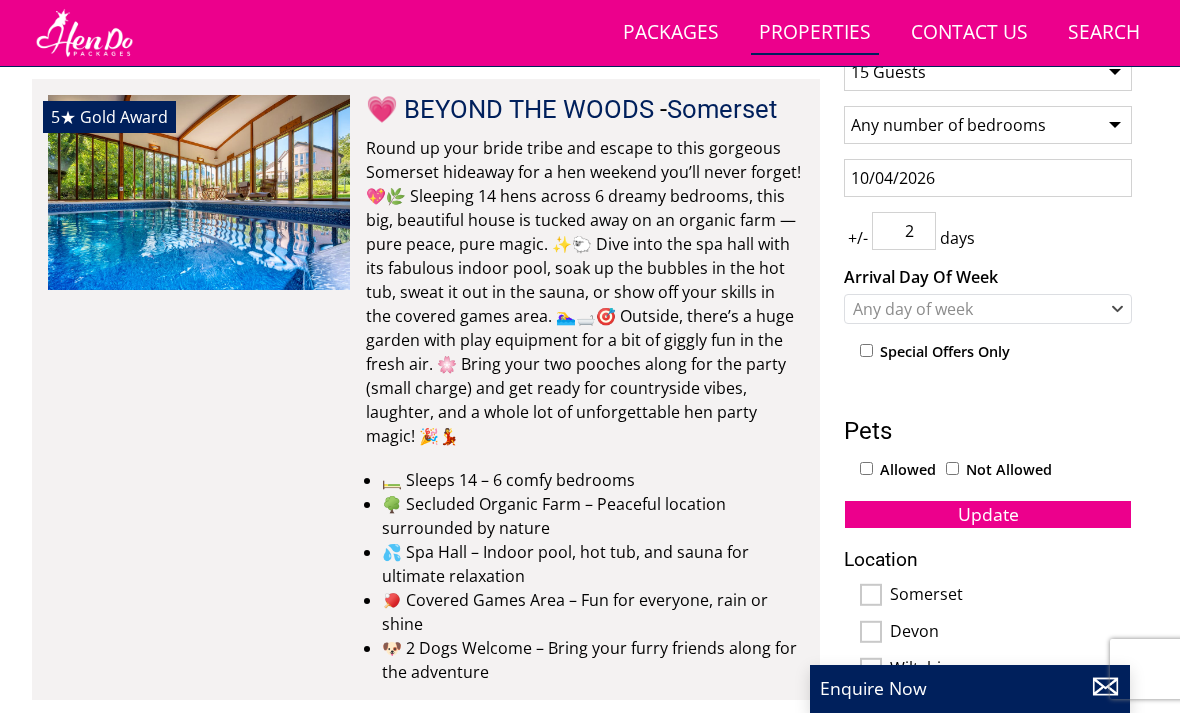 type on "2" 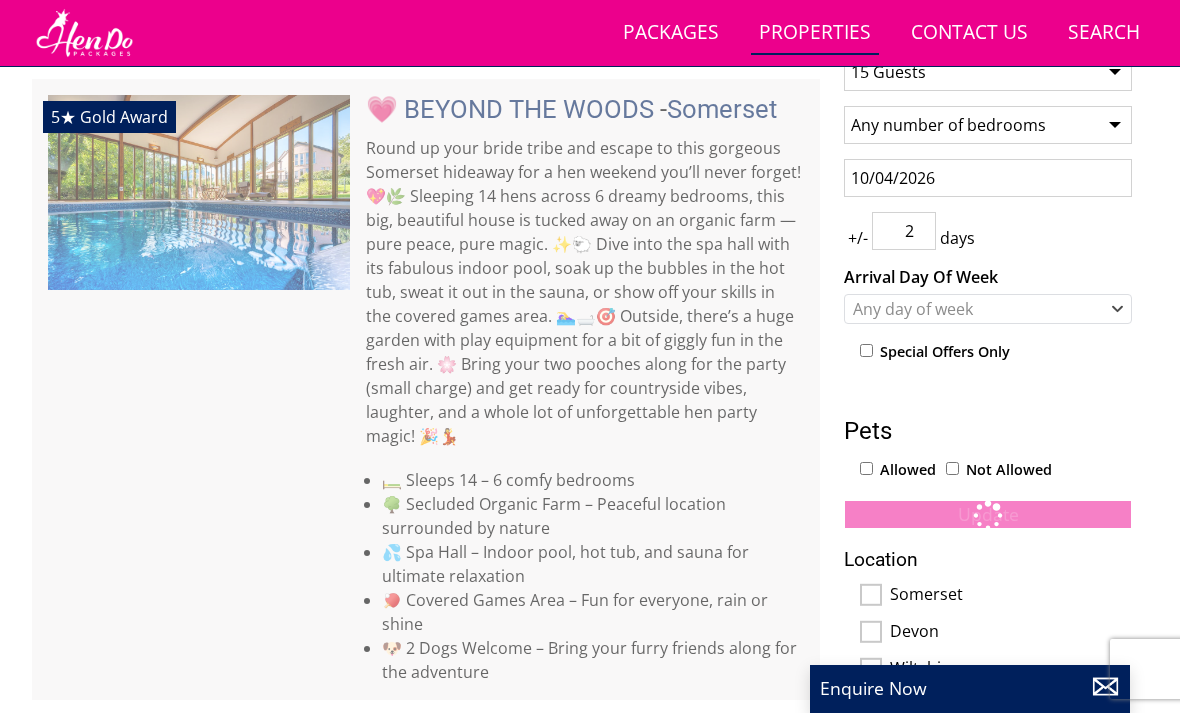 scroll, scrollTop: 11380, scrollLeft: 0, axis: vertical 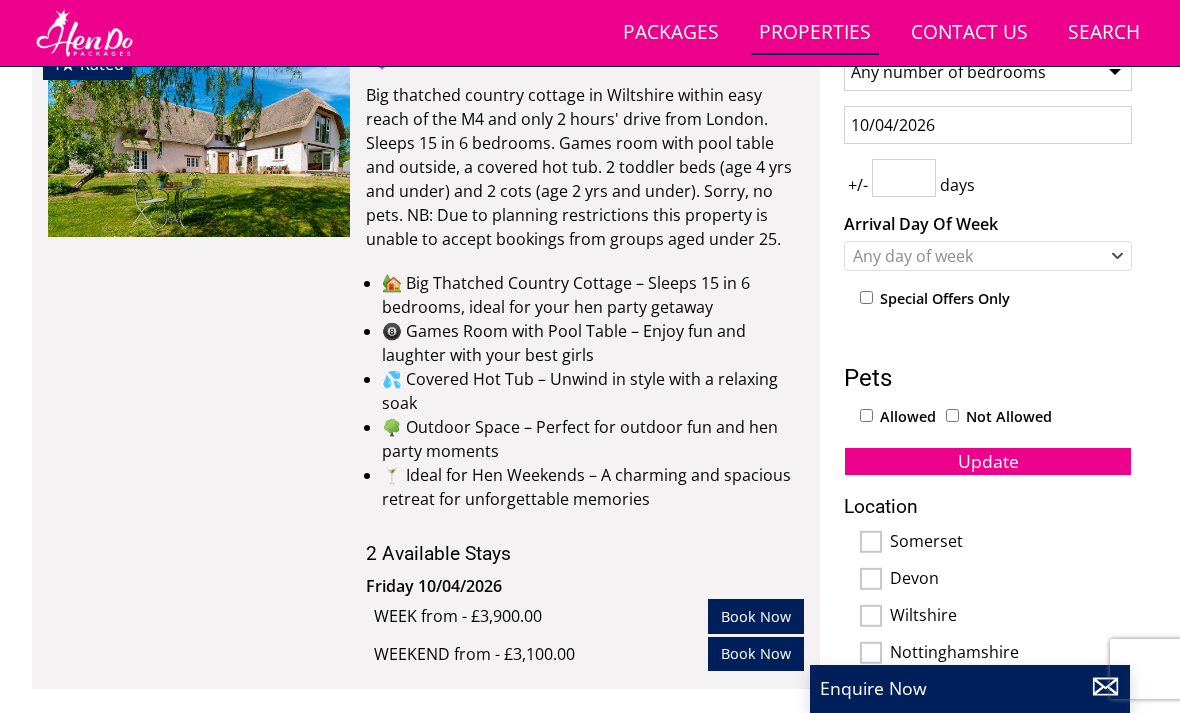 type on "2" 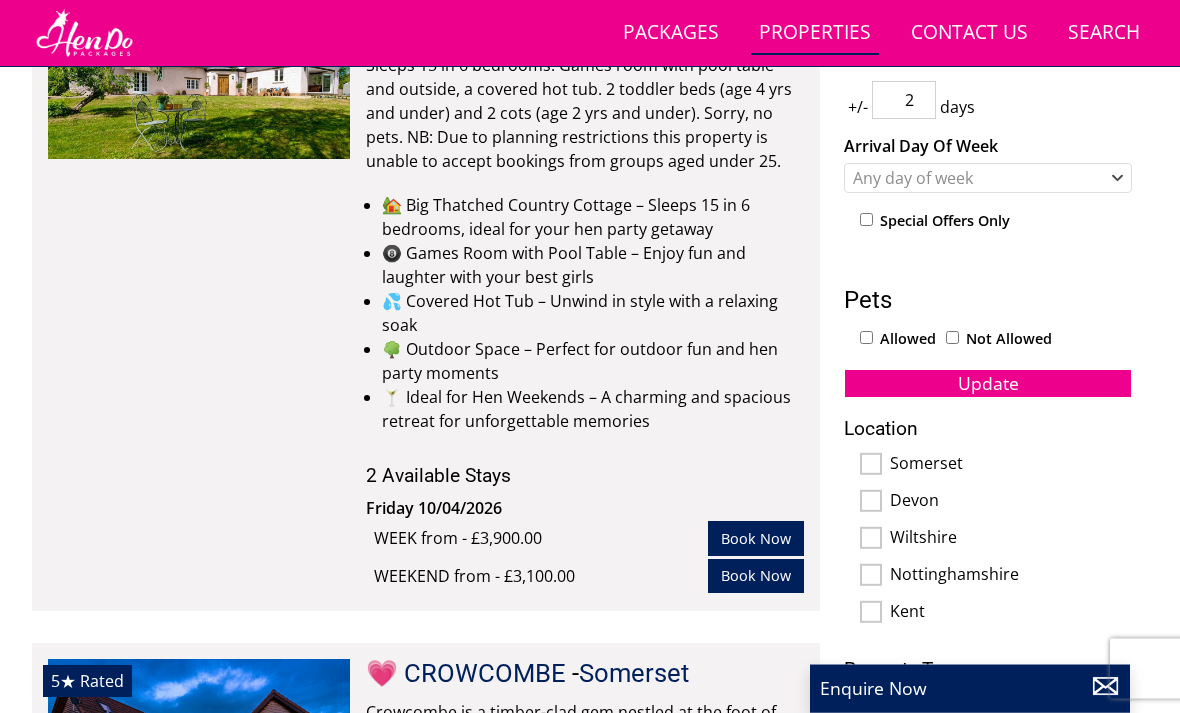 scroll, scrollTop: 920, scrollLeft: 0, axis: vertical 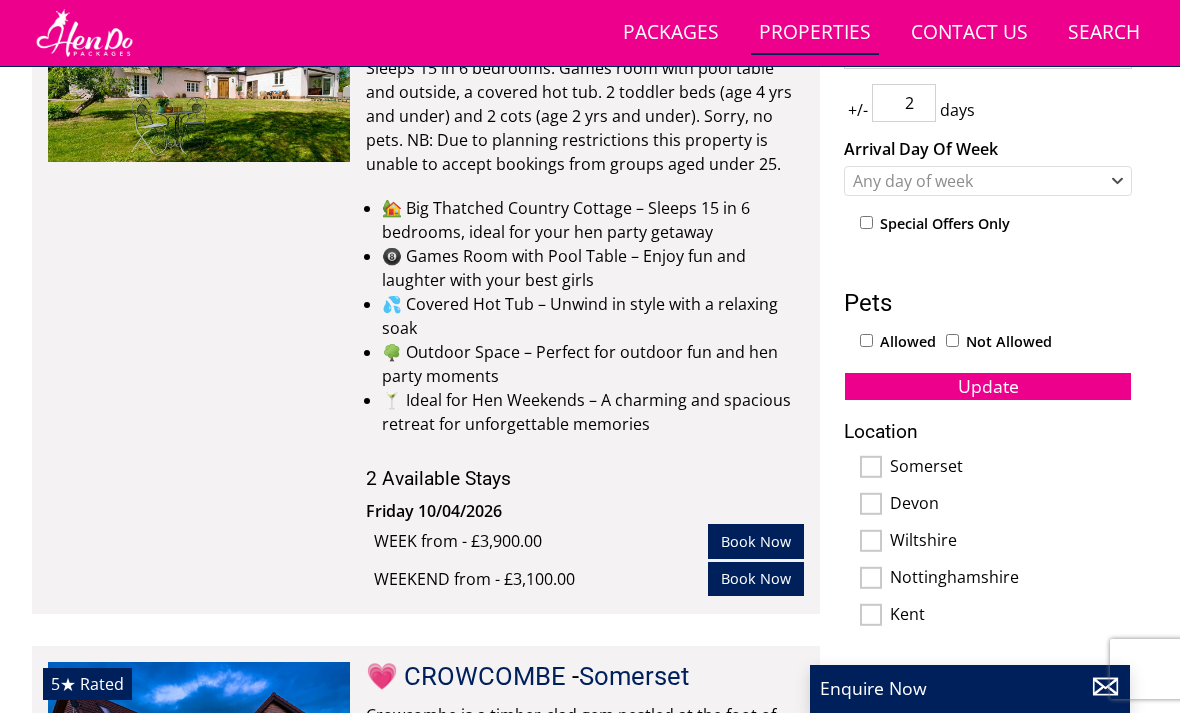 click on "Somerset" at bounding box center (1011, 468) 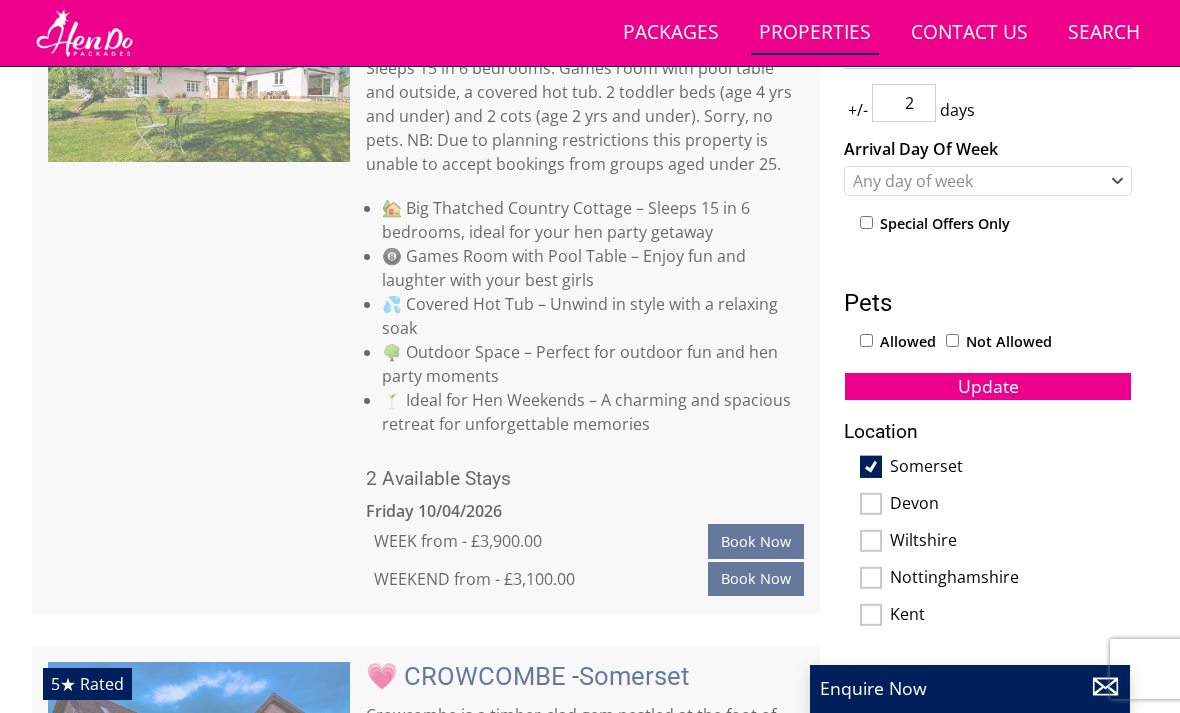 click on "Devon" at bounding box center (1011, 505) 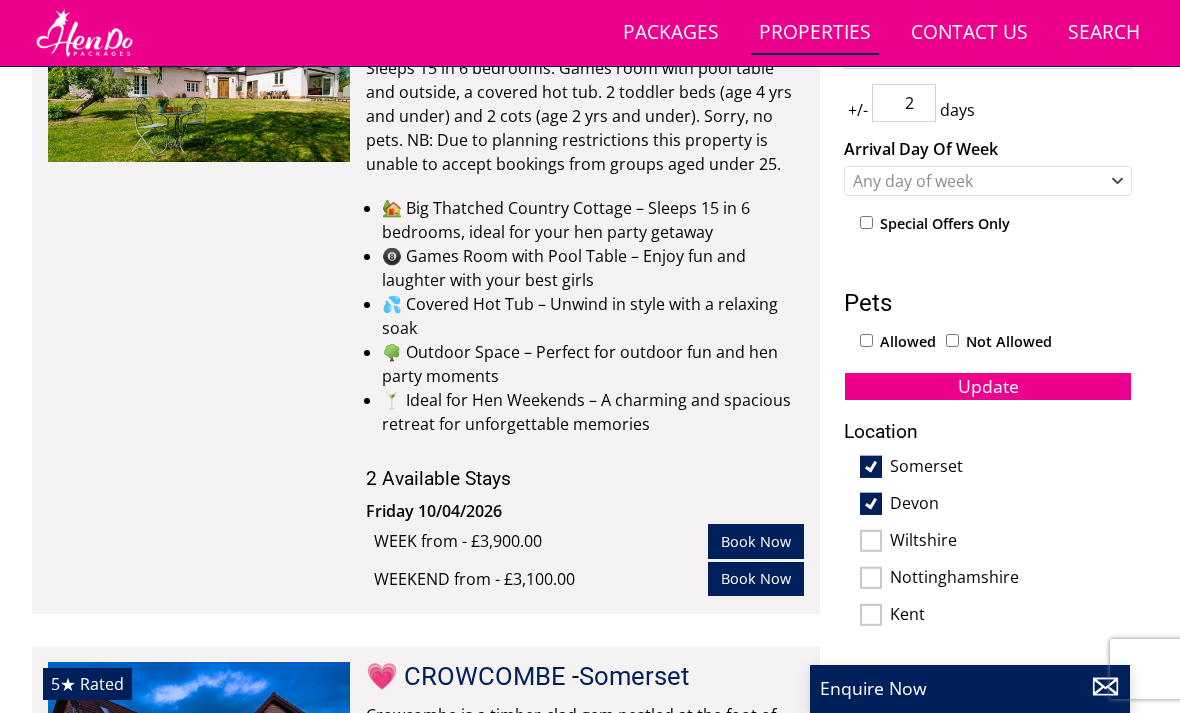 click on "Devon" at bounding box center [1011, 505] 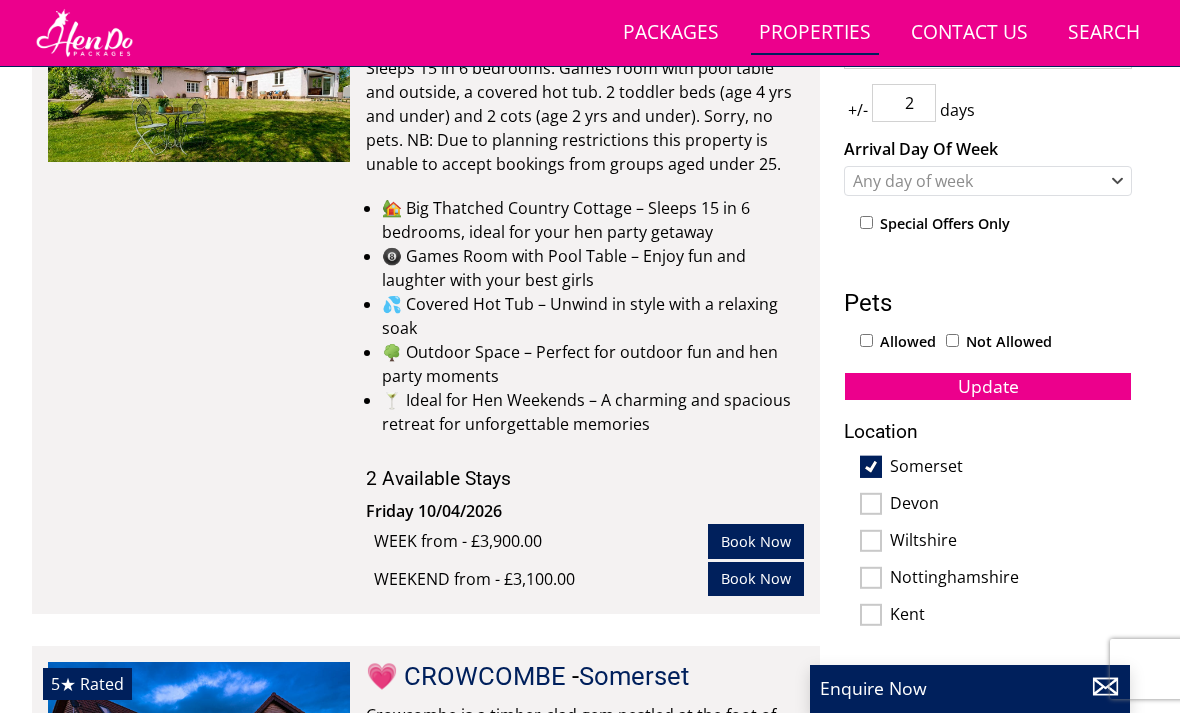 click on "Devon" at bounding box center (1011, 505) 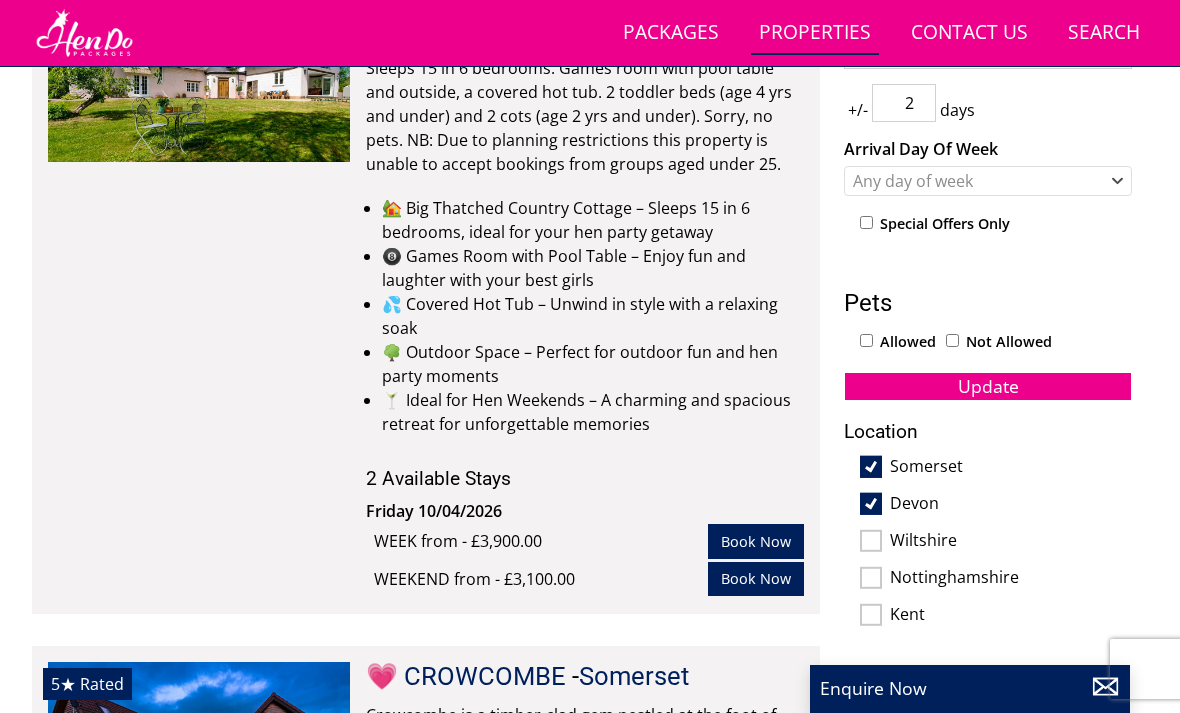 click on "Wiltshire" at bounding box center [1011, 542] 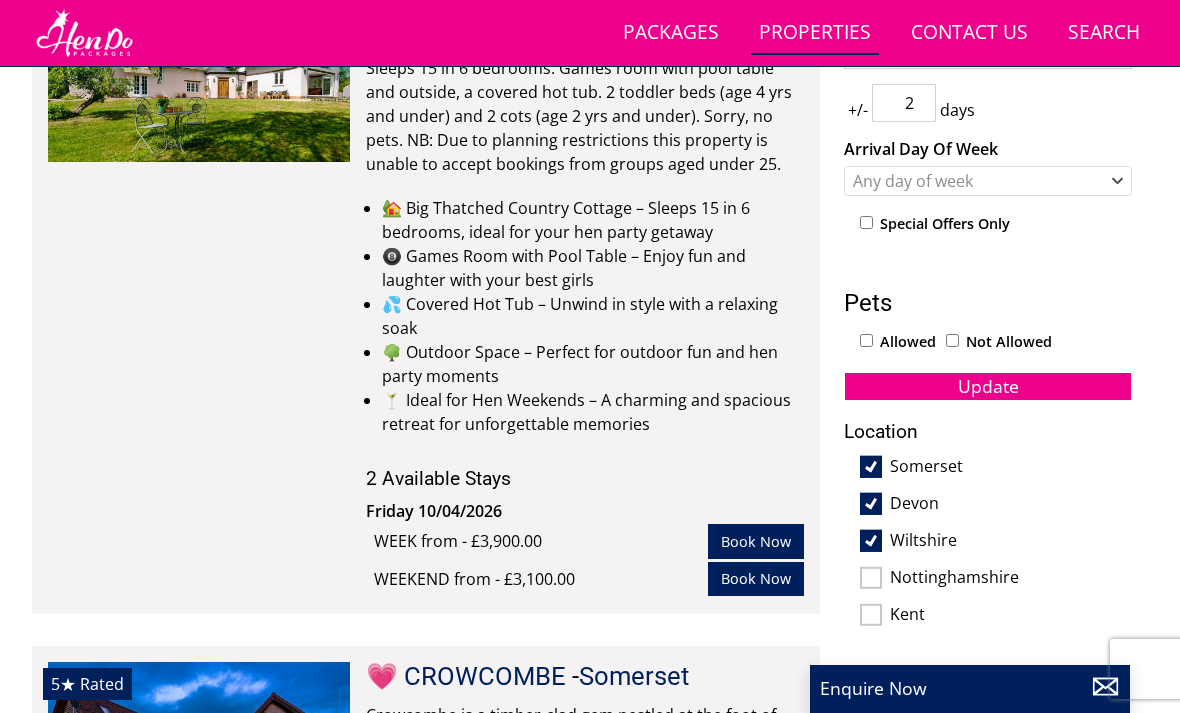 click on "Update" at bounding box center (988, 386) 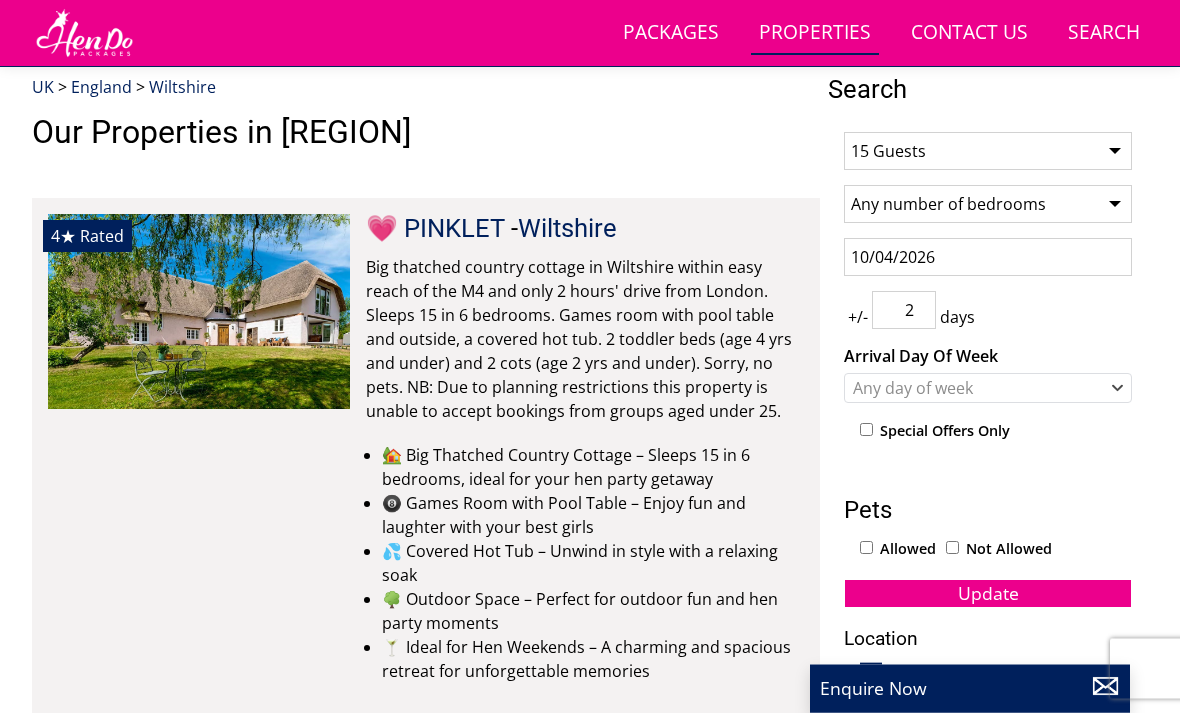 scroll, scrollTop: 713, scrollLeft: 0, axis: vertical 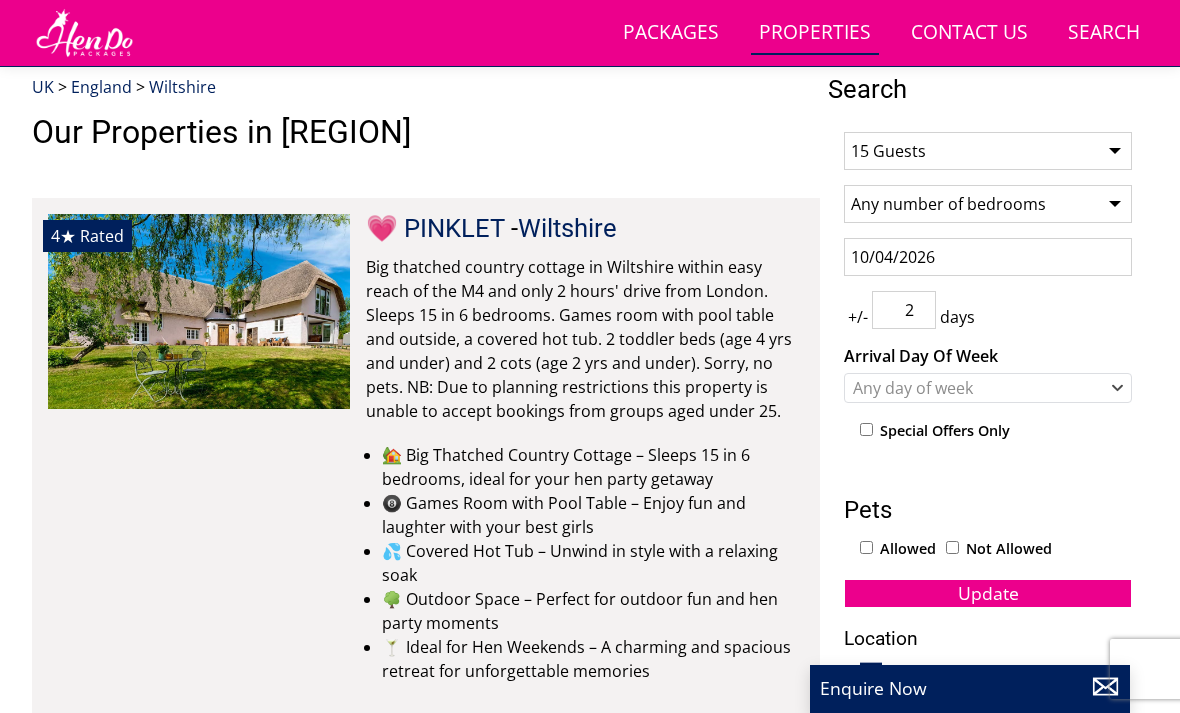 click at bounding box center [199, 311] 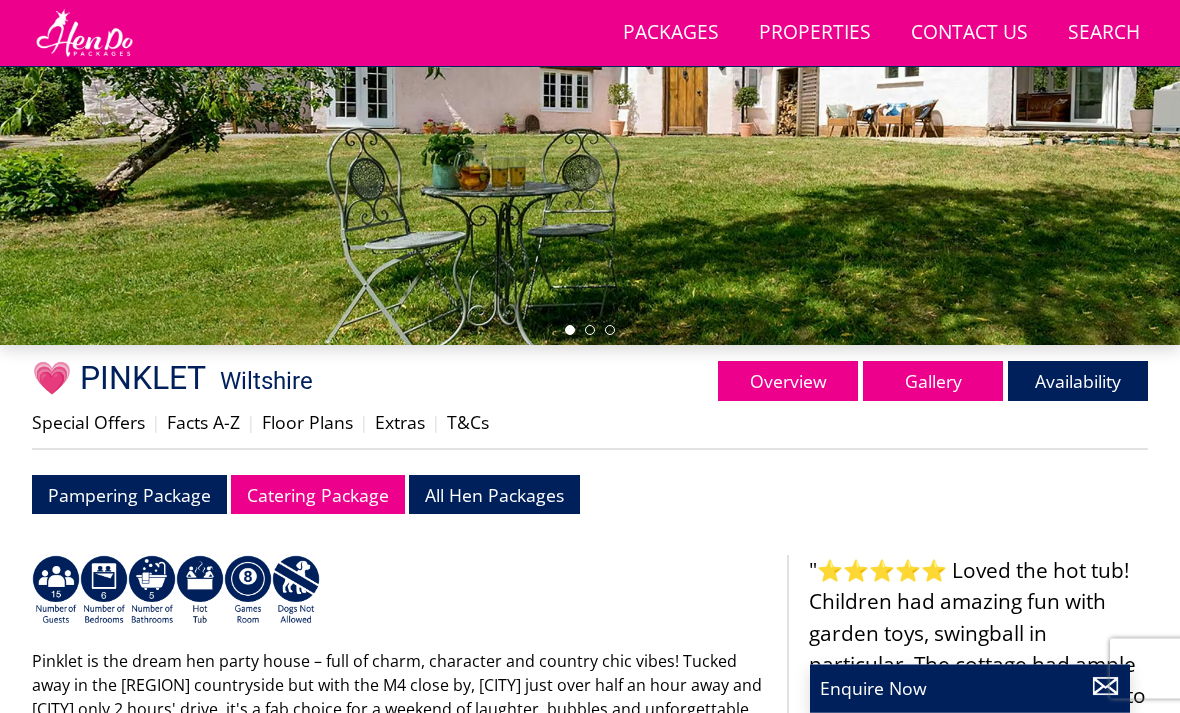 scroll, scrollTop: 427, scrollLeft: 0, axis: vertical 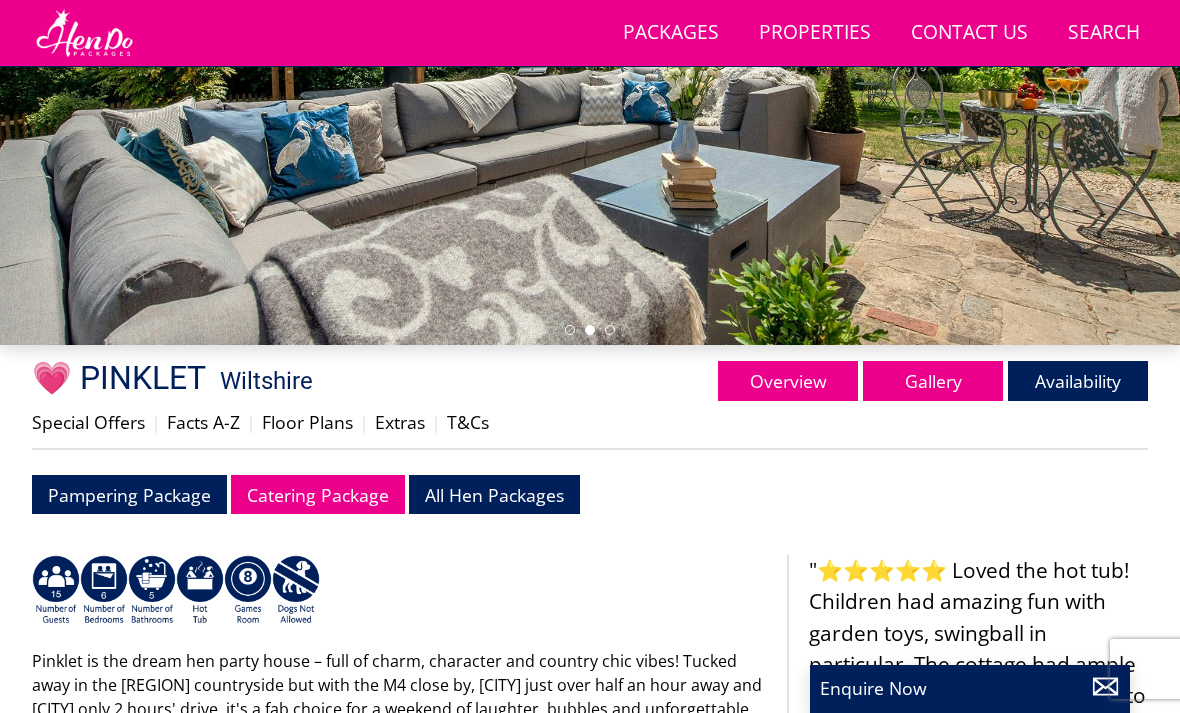 click on "Floor Plans" at bounding box center (307, 422) 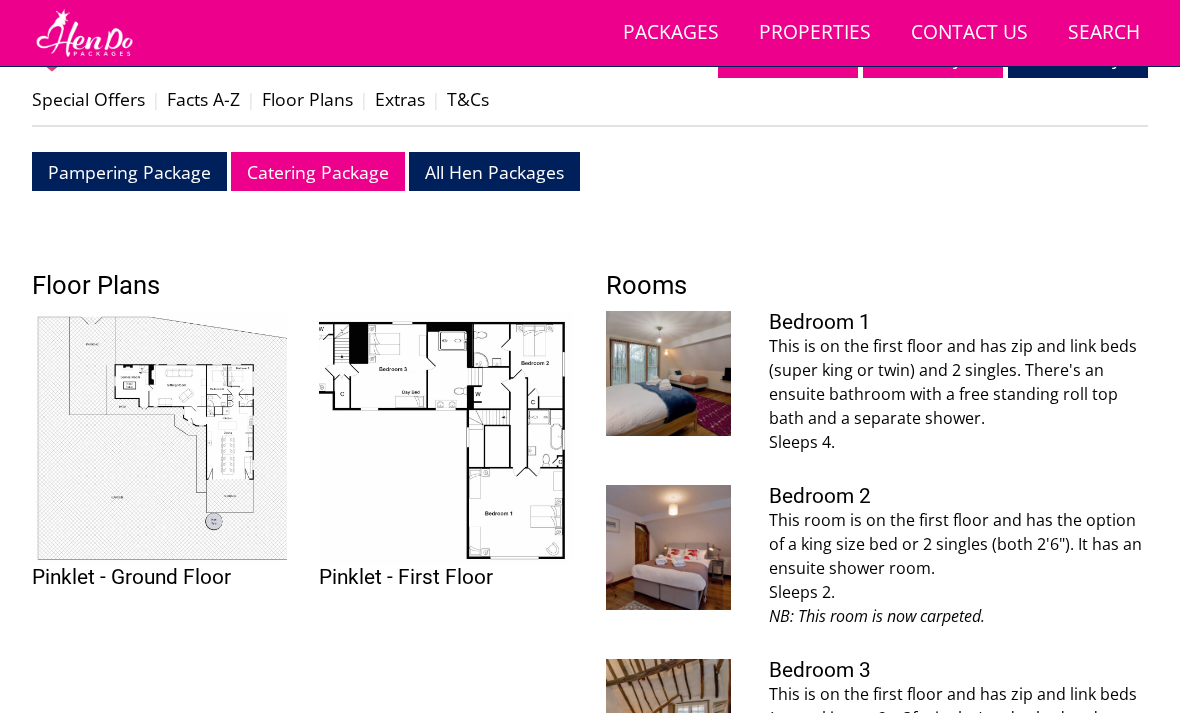 scroll, scrollTop: 750, scrollLeft: 0, axis: vertical 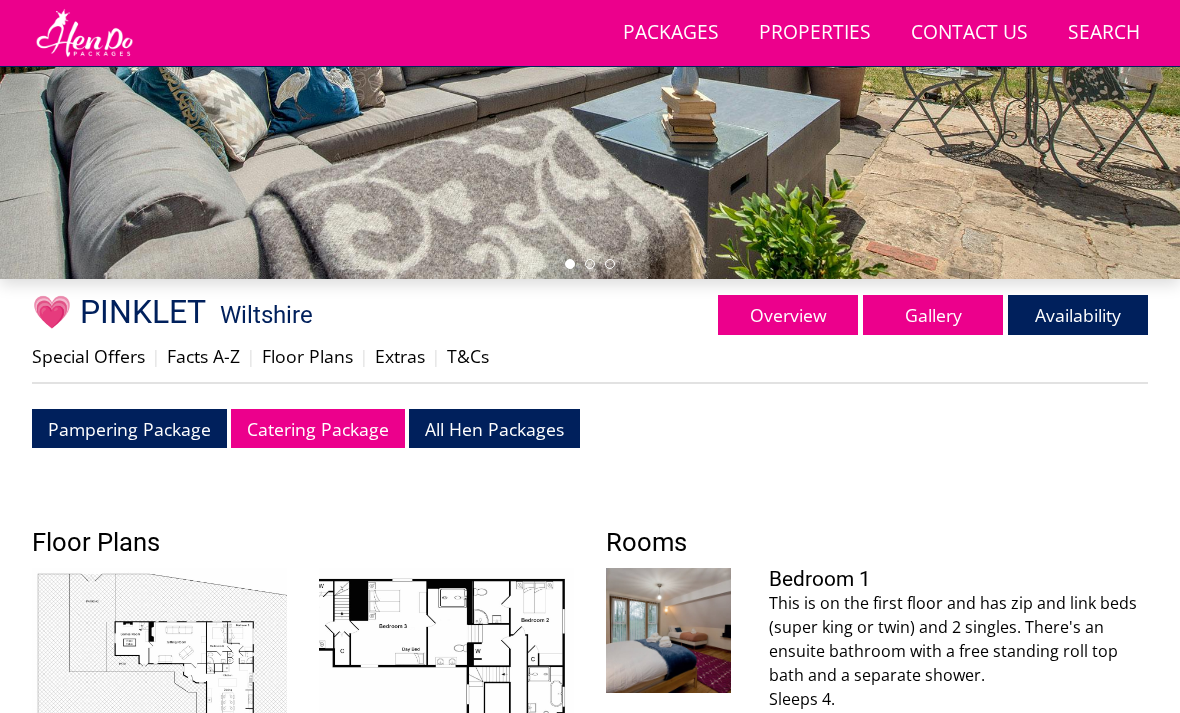 click on "Gallery" at bounding box center [933, 315] 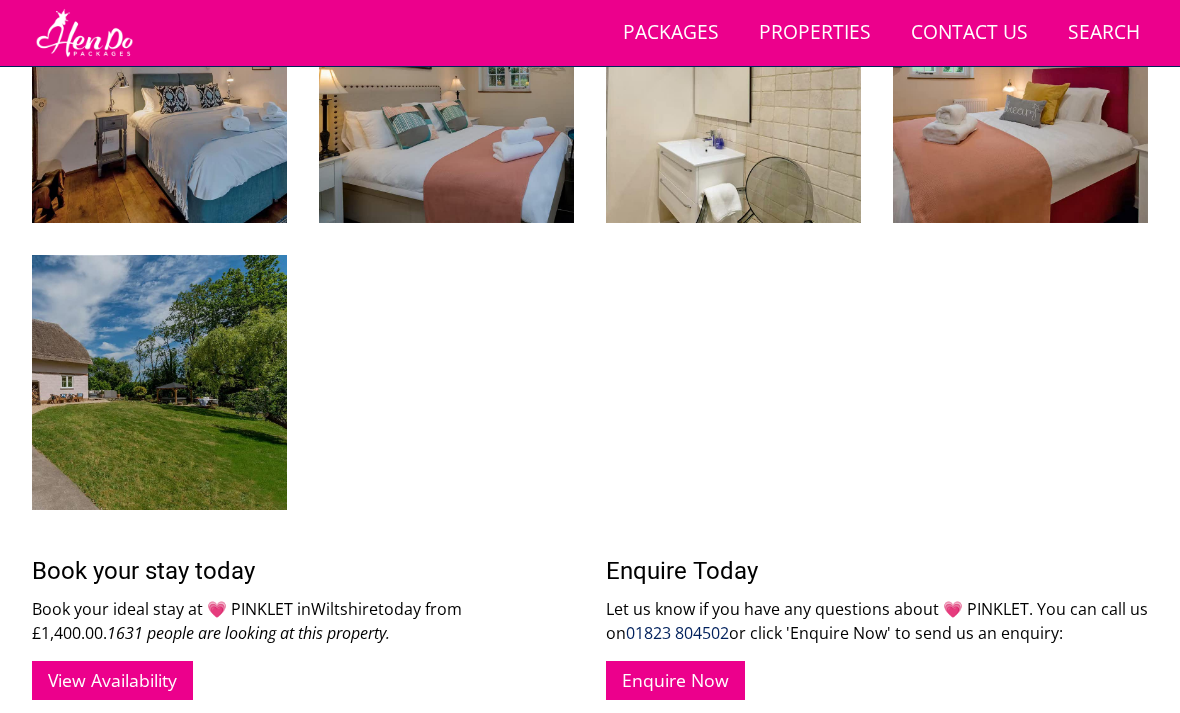 scroll, scrollTop: 3086, scrollLeft: 0, axis: vertical 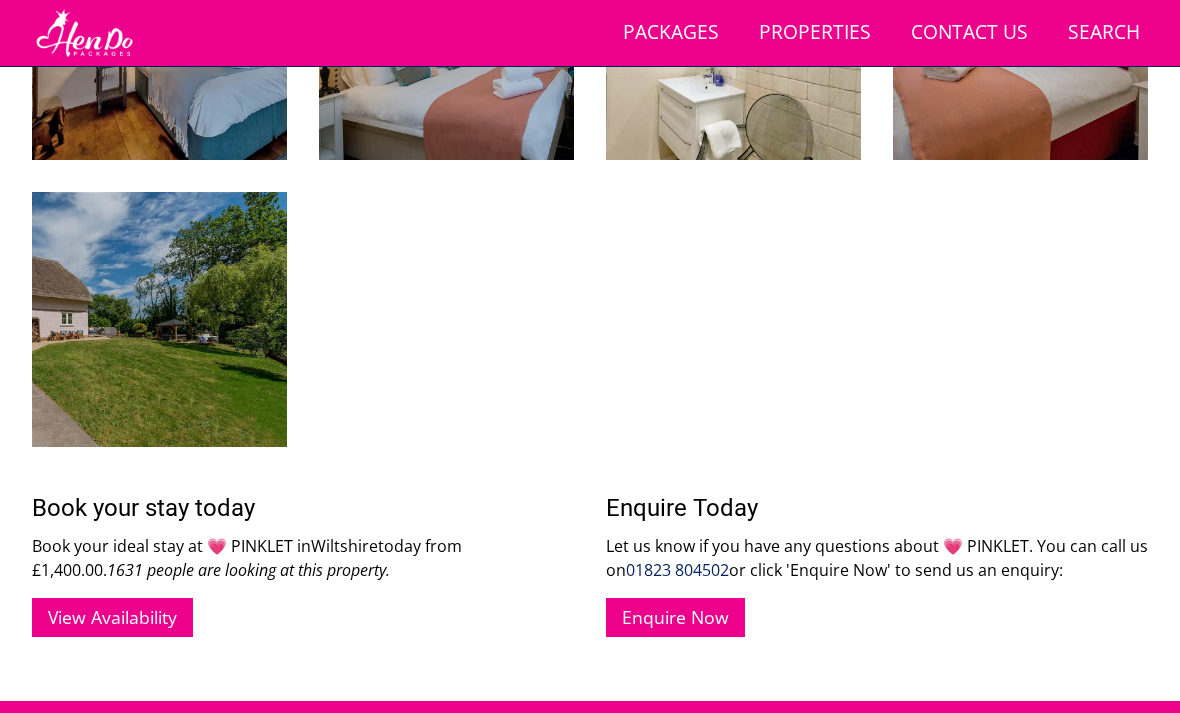 click on "View Availability" at bounding box center (112, 617) 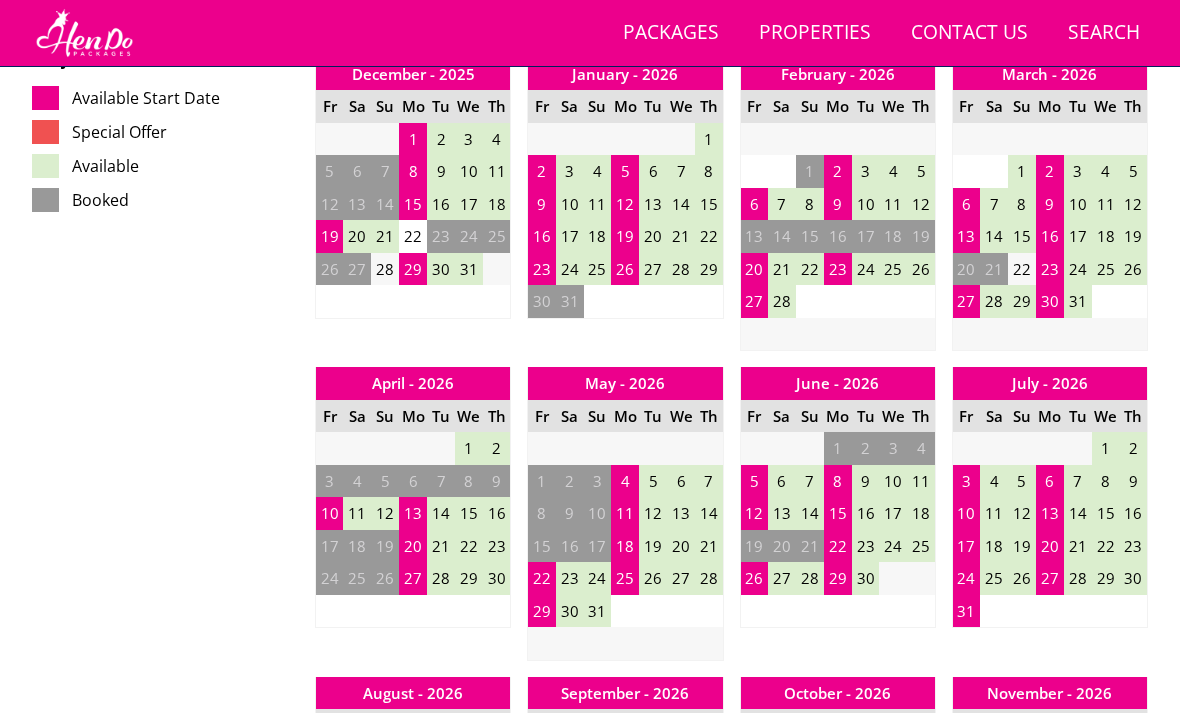 scroll, scrollTop: 1225, scrollLeft: 0, axis: vertical 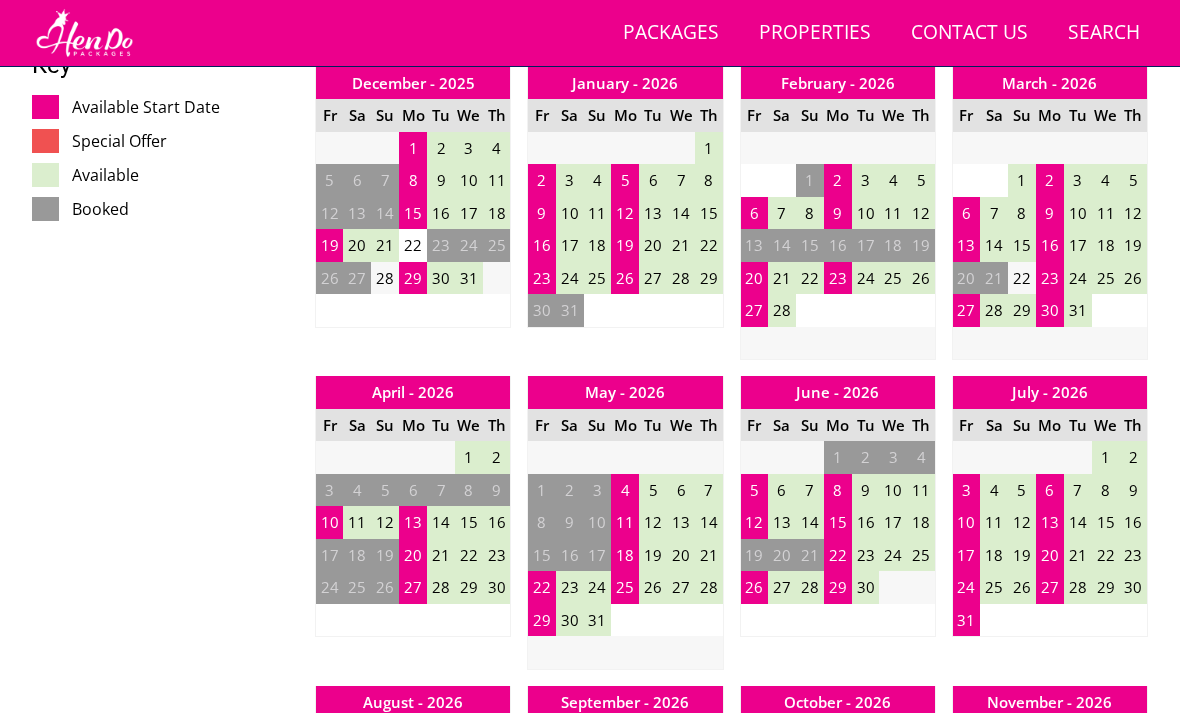 click on "10" at bounding box center [330, 522] 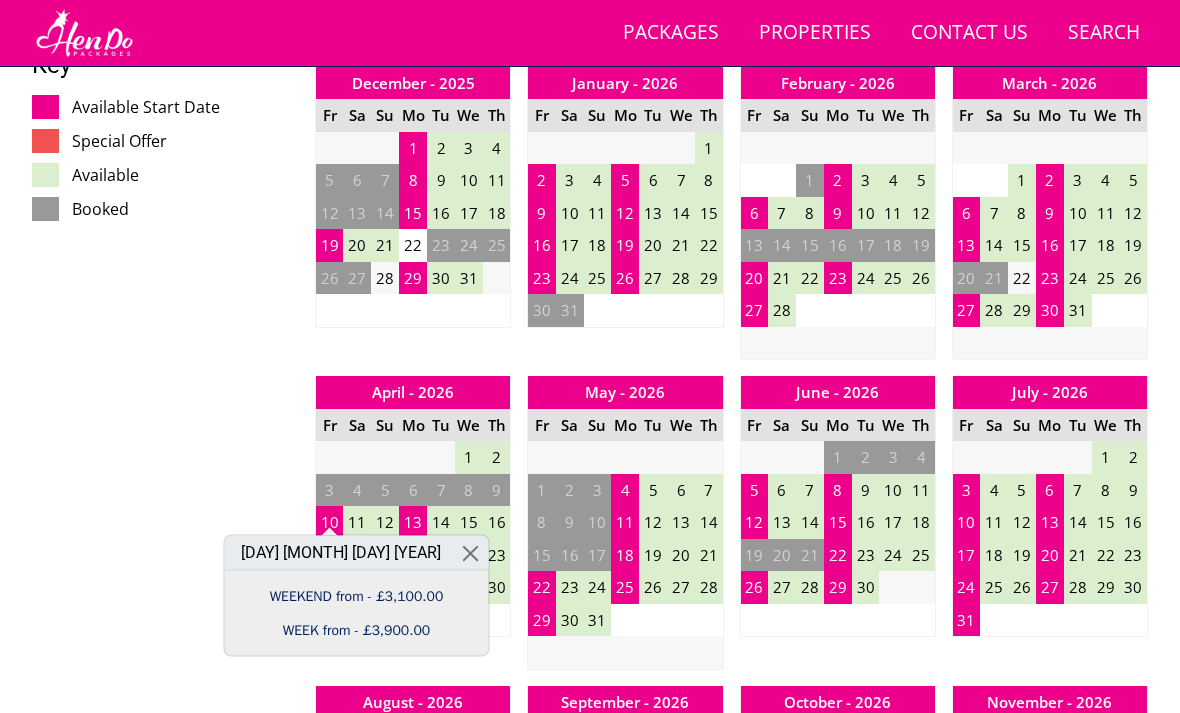 click on "WEEKEND from  - £3,100.00" at bounding box center [357, 595] 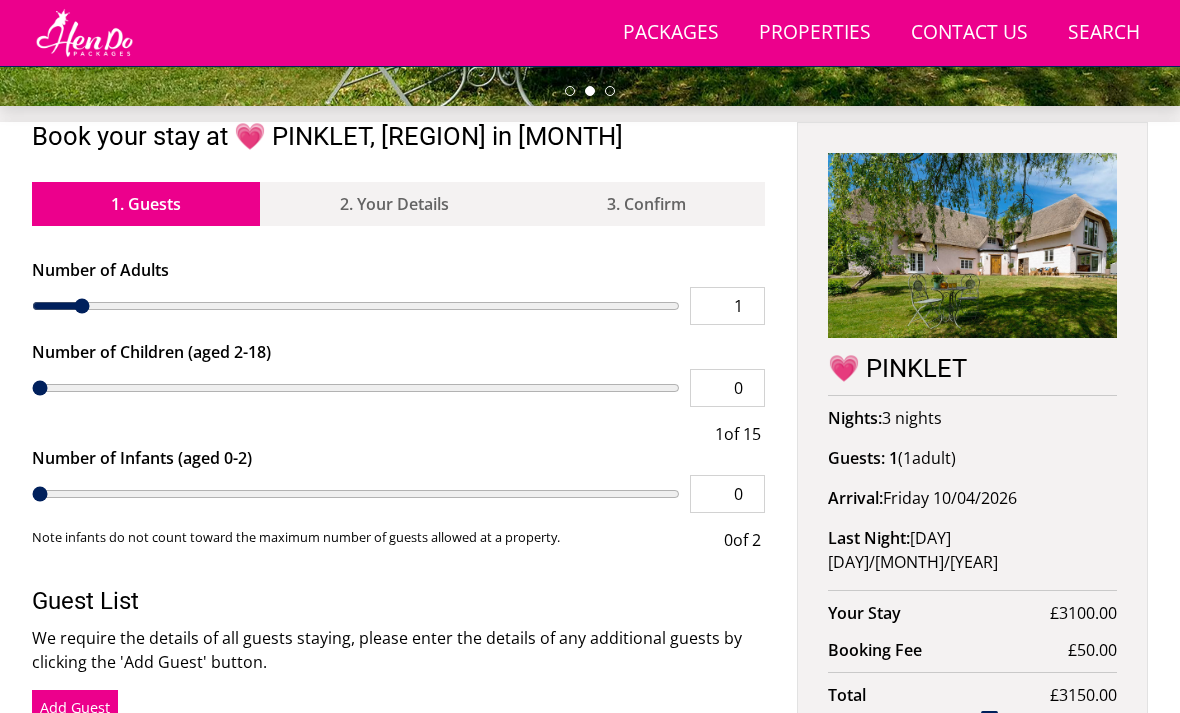 scroll, scrollTop: 667, scrollLeft: 0, axis: vertical 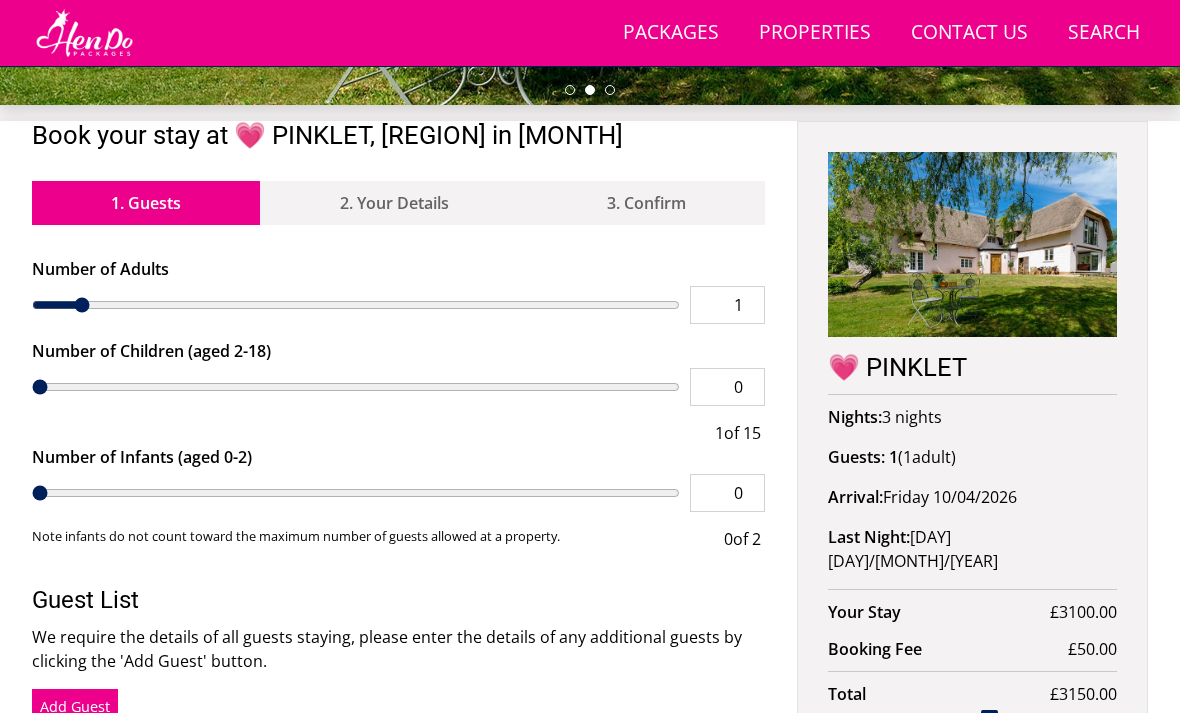 click on "1" at bounding box center [727, 305] 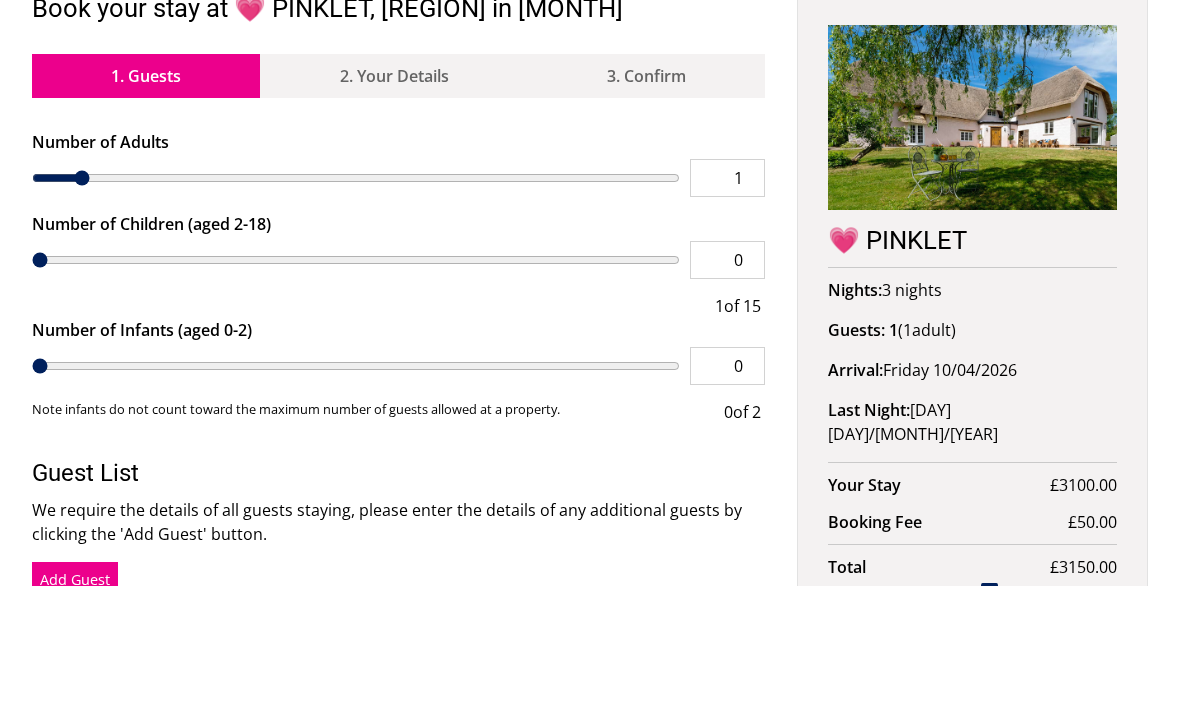 click on "1" at bounding box center [727, 306] 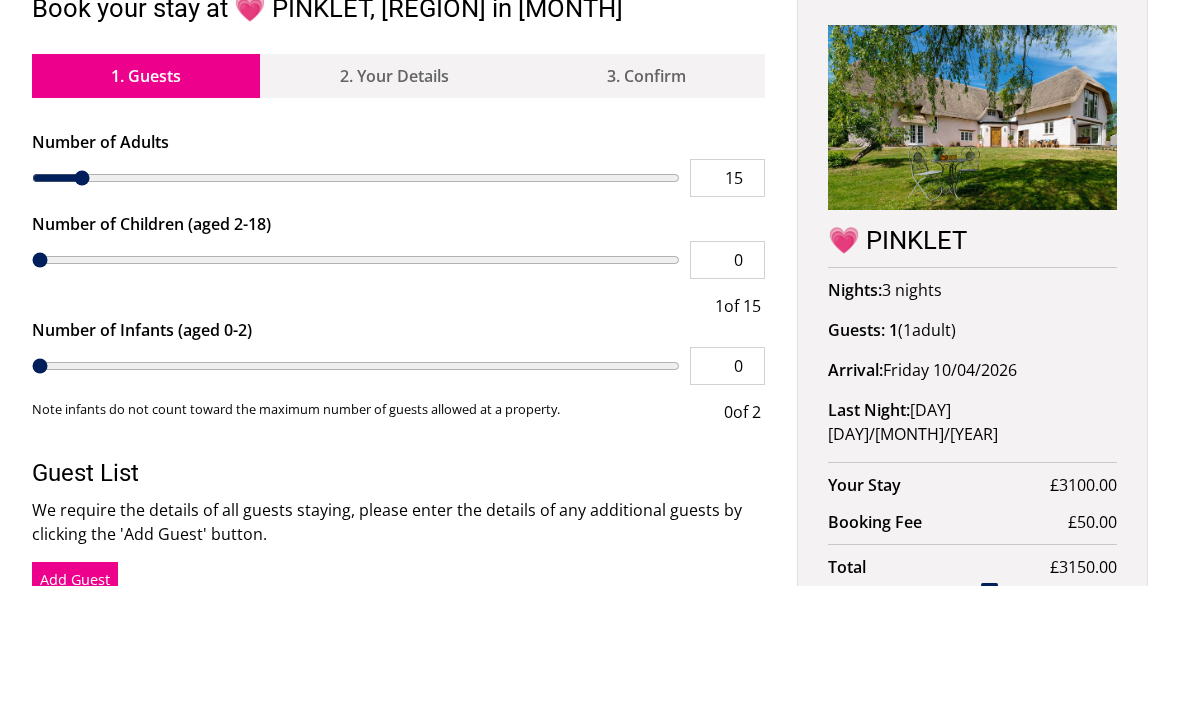 click on "Make Provisional Booking" at bounding box center (0, 0) 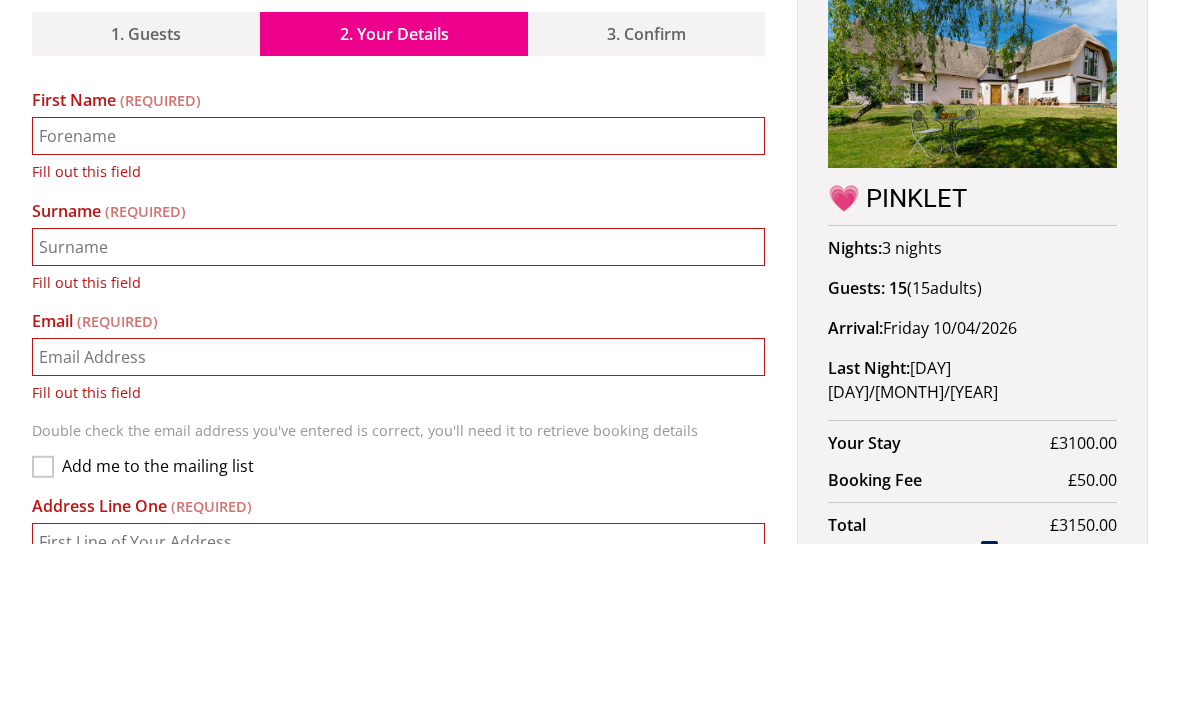 scroll, scrollTop: 836, scrollLeft: 0, axis: vertical 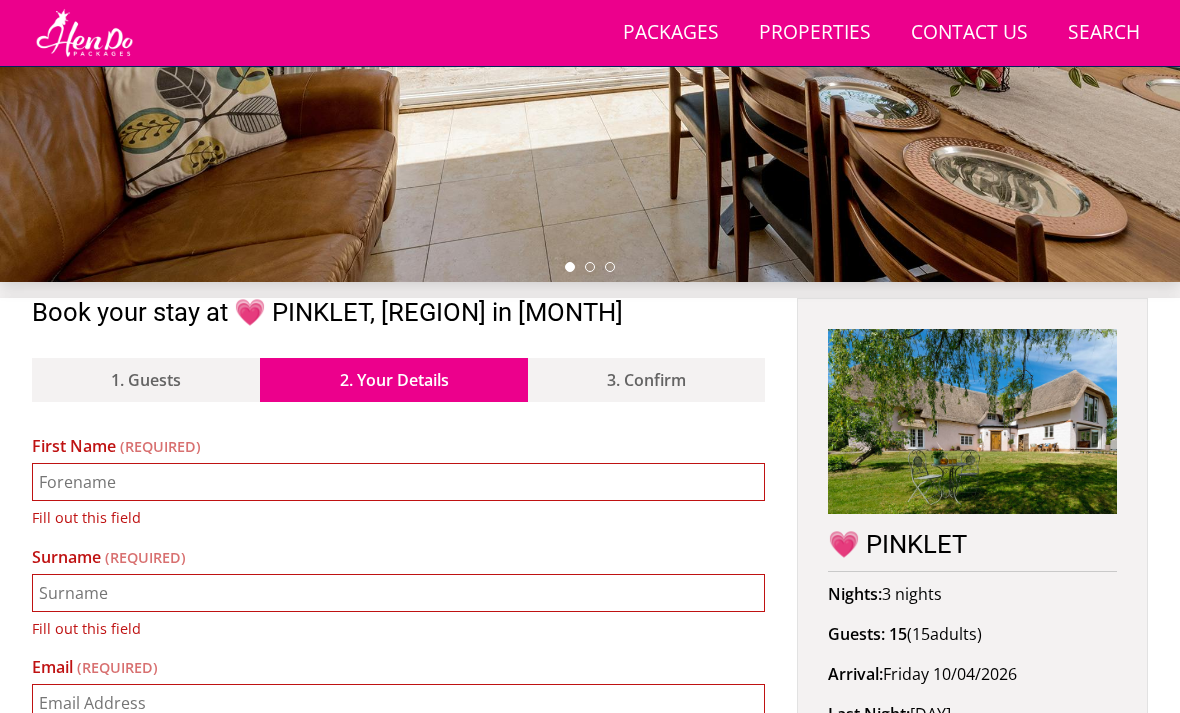 click on "1. Guests" at bounding box center (146, 380) 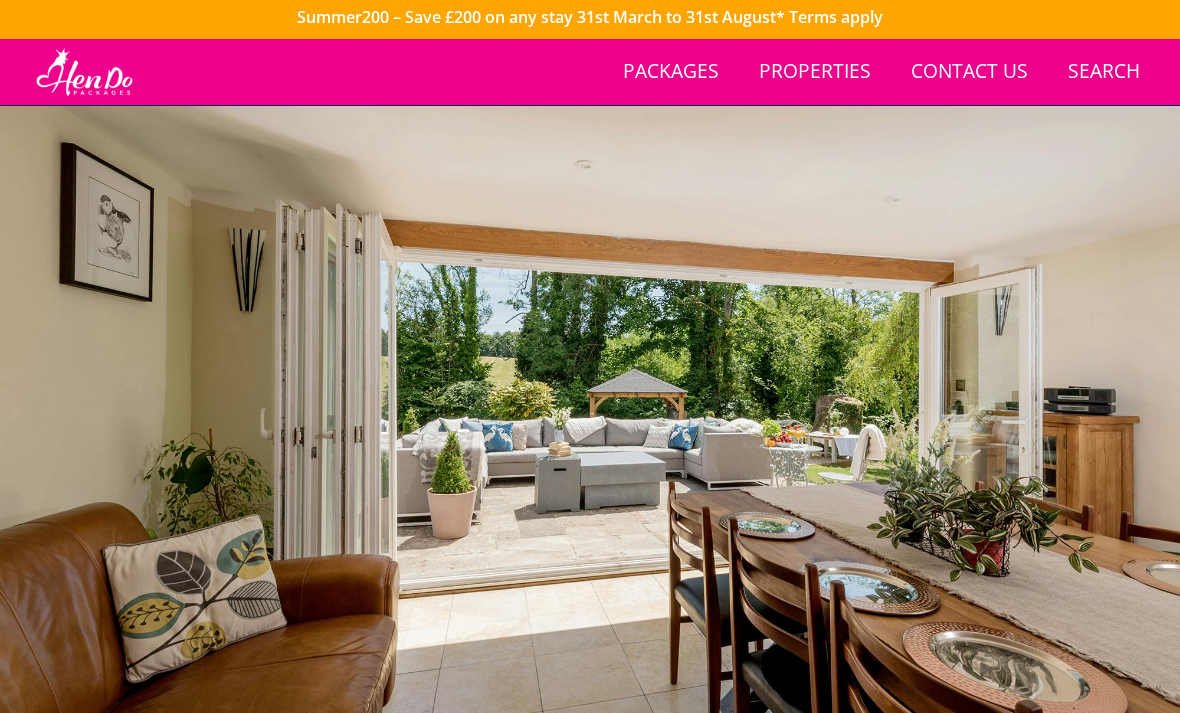 scroll, scrollTop: 0, scrollLeft: 0, axis: both 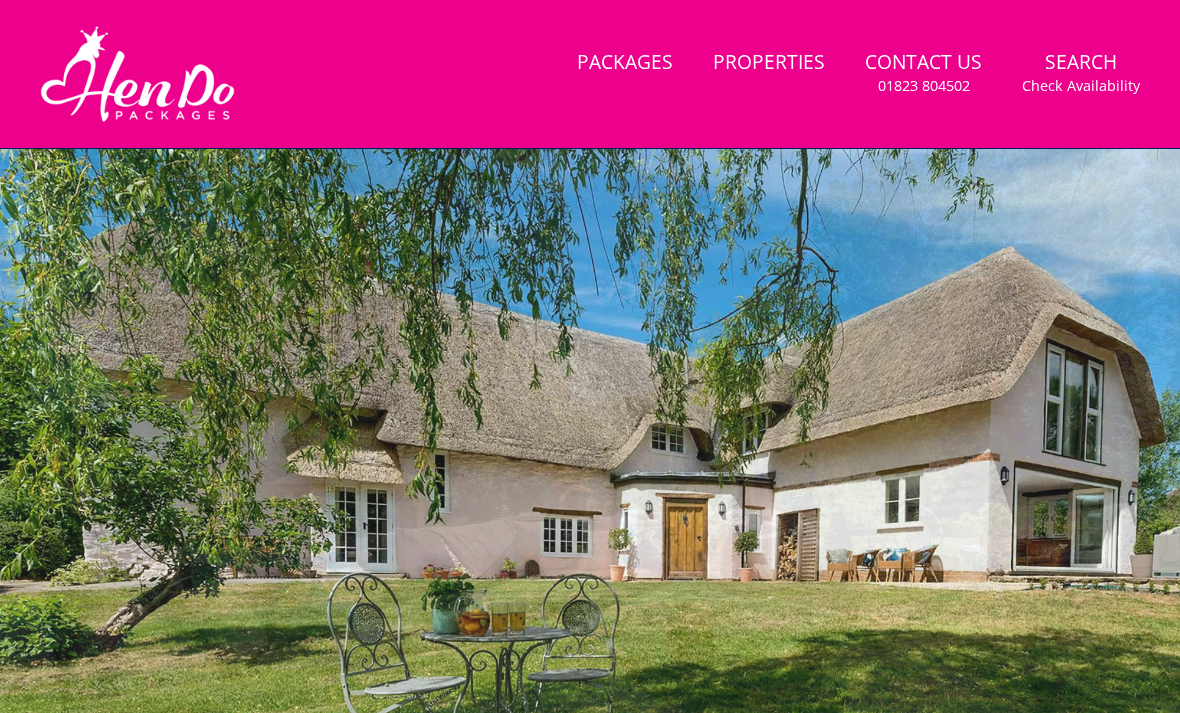 click on "Properties" at bounding box center (769, 63) 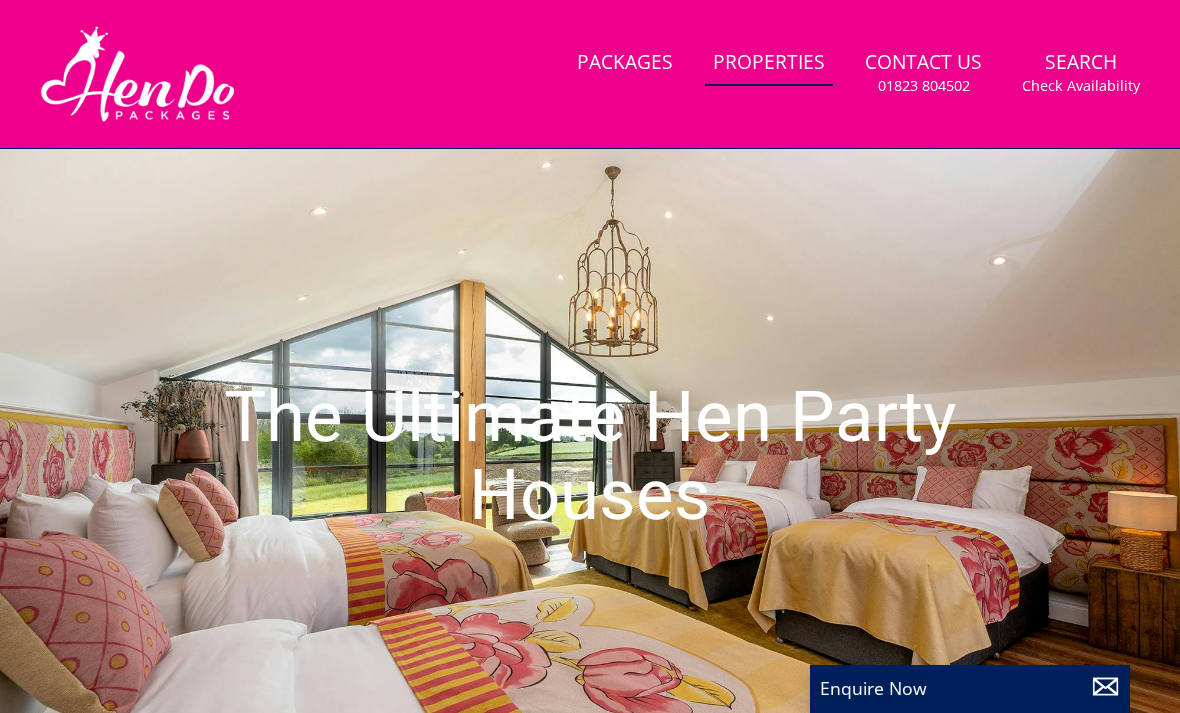 click on "Check Availability" at bounding box center [1081, 86] 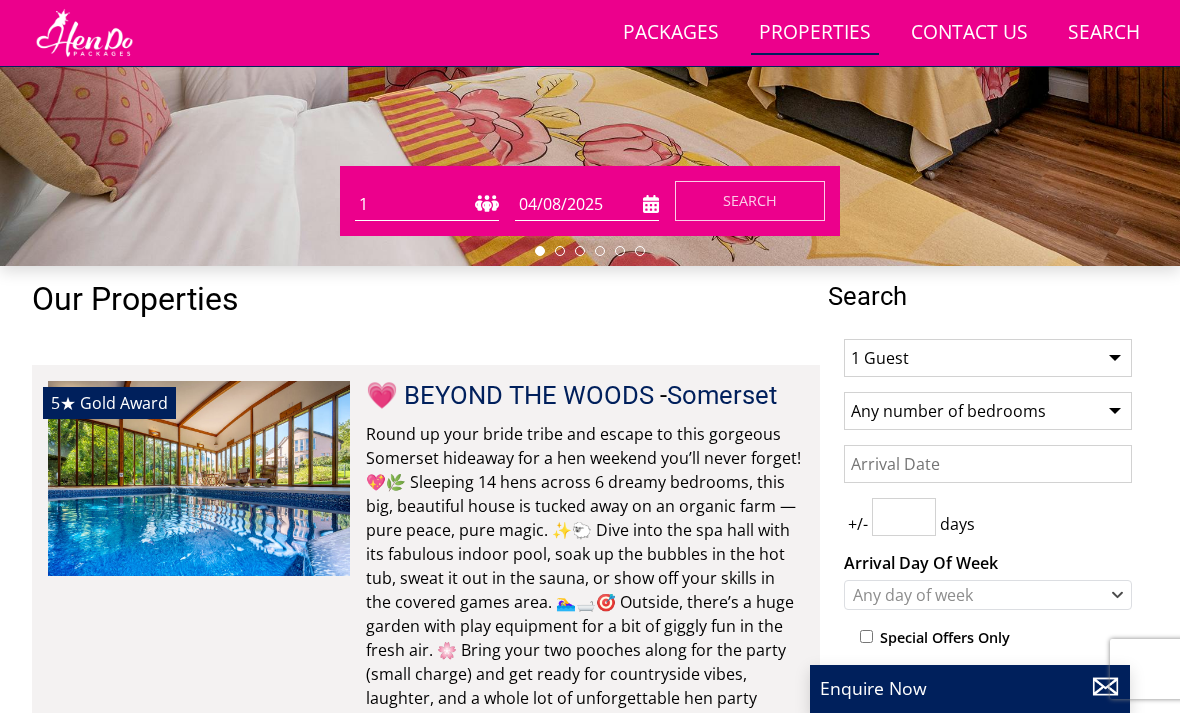 scroll, scrollTop: 506, scrollLeft: 0, axis: vertical 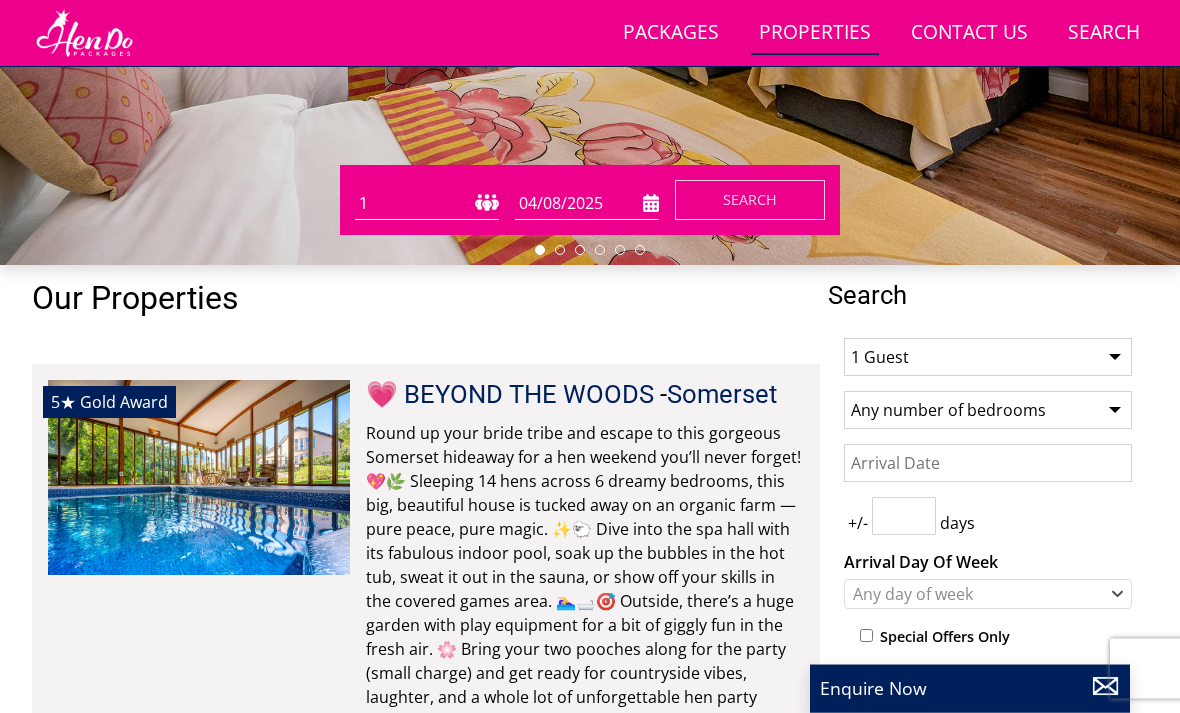 click on "1 Guest
2 Guests
3 Guests
4 Guests
5 Guests
6 Guests
7 Guests
8 Guests
9 Guests
10 Guests
11 Guests
12 Guests
13 Guests
14 Guests
15 Guests
16 Guests
17 Guests
18 Guests
19 Guests
20 Guests
21 Guests
22 Guests
23 Guests
24 Guests
25 Guests
26 Guests
27 Guests
28 Guests
29 Guests
30 Guests
31 Guests
32 Guests" at bounding box center (988, 358) 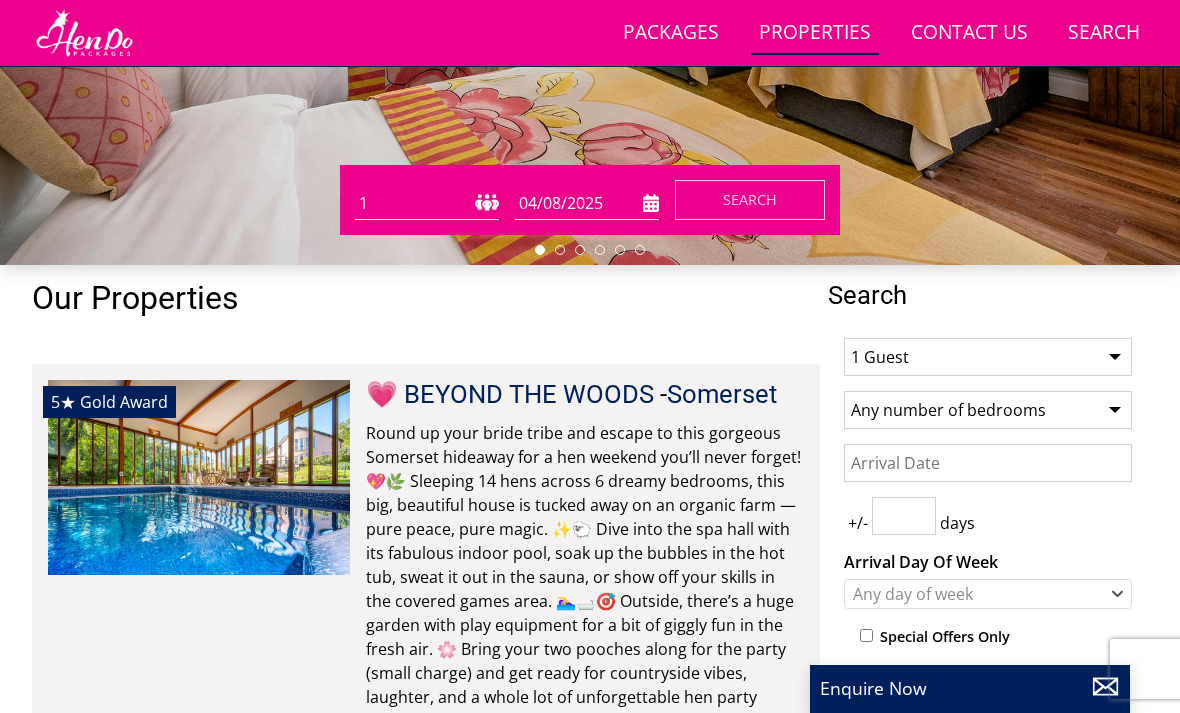 select on "15" 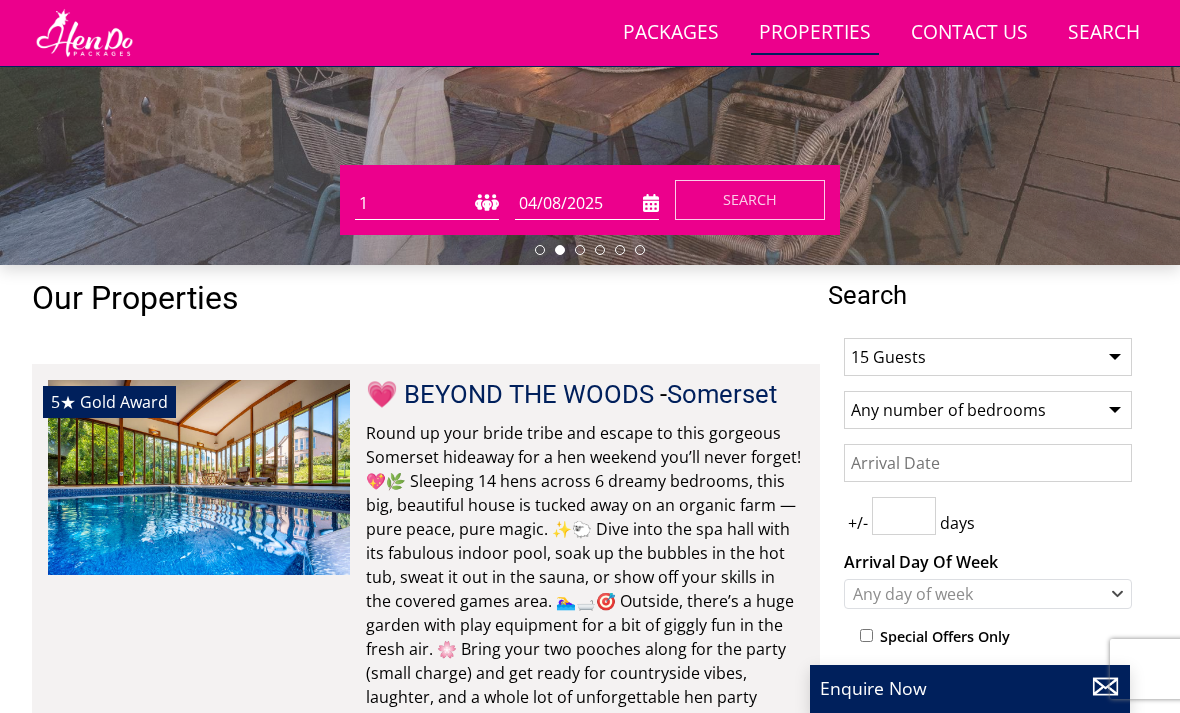 click on "Date" at bounding box center (988, 463) 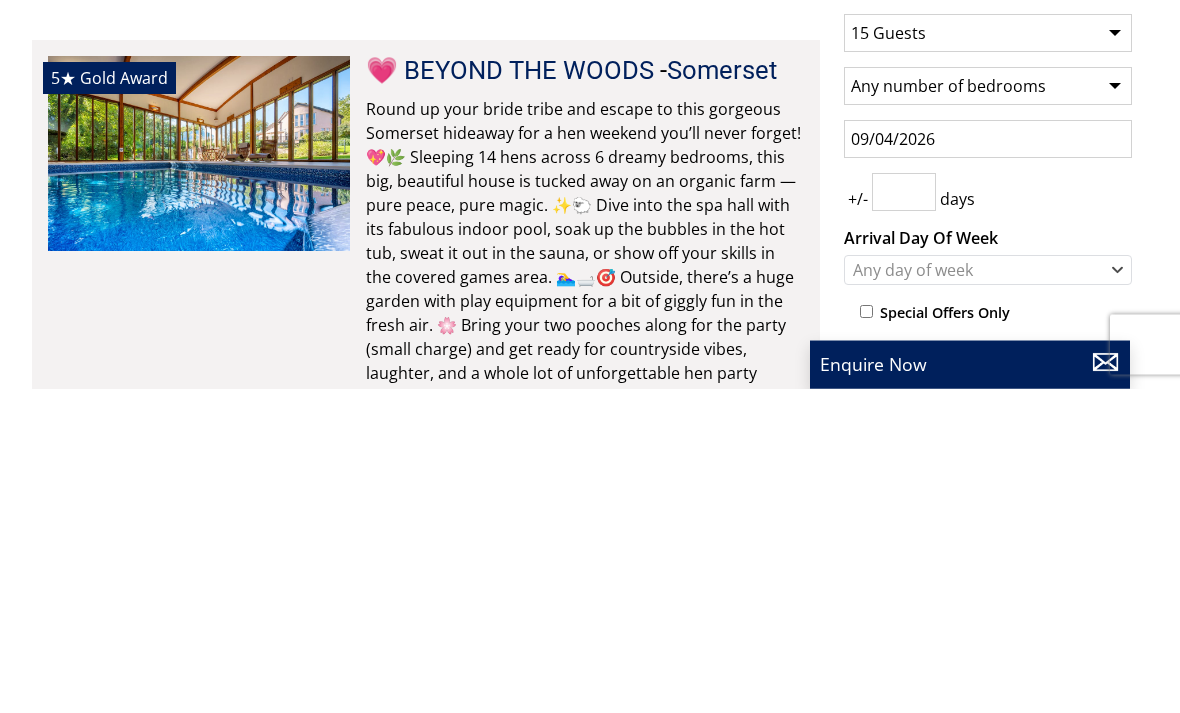 scroll, scrollTop: 831, scrollLeft: 0, axis: vertical 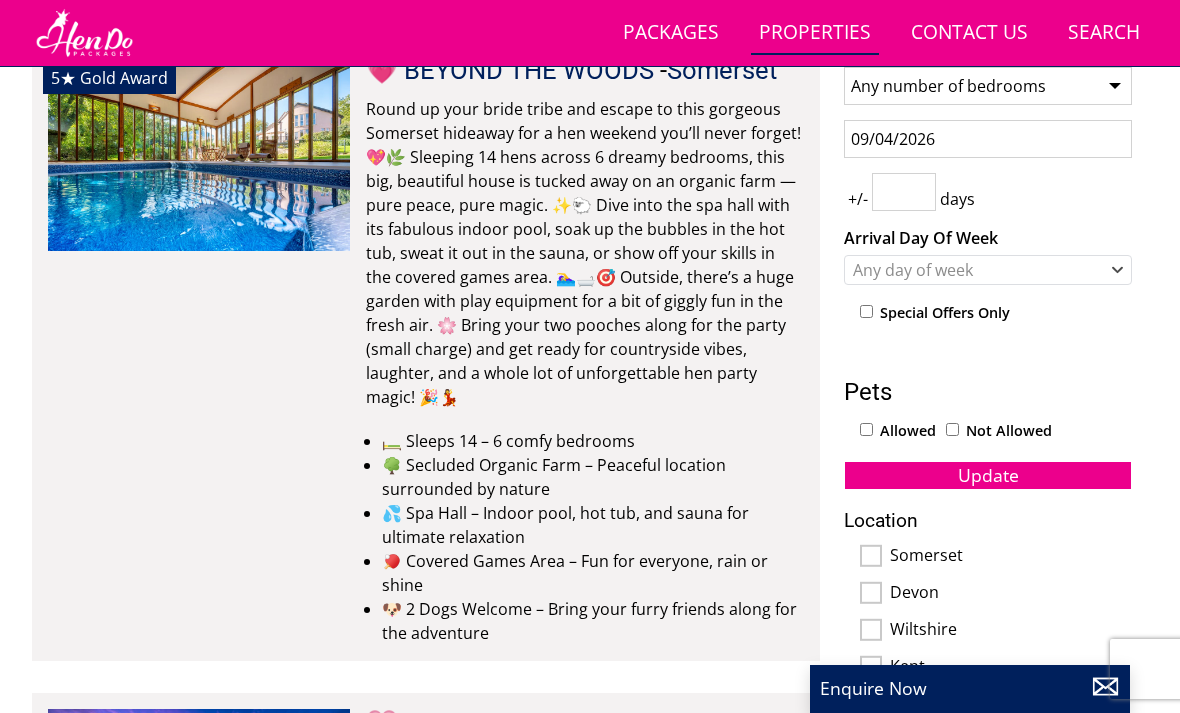 click on "09/04/2026" at bounding box center [988, 139] 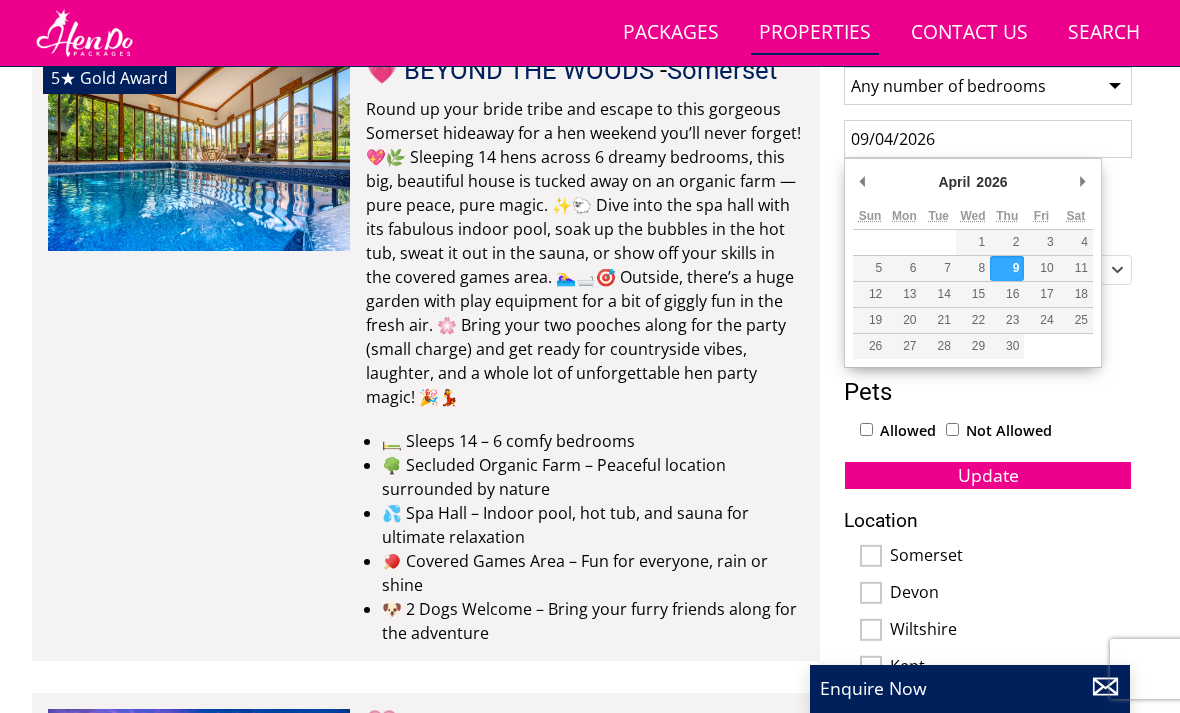 type on "10/04/2026" 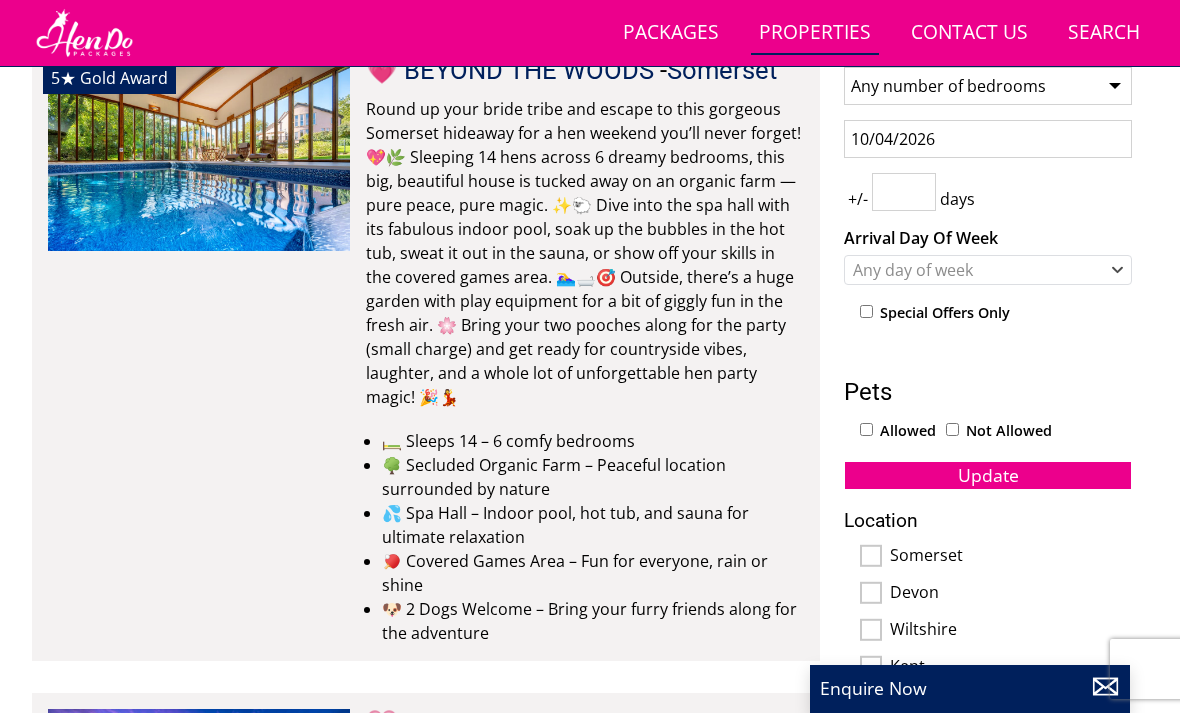 click on "Somerset" at bounding box center [1011, 557] 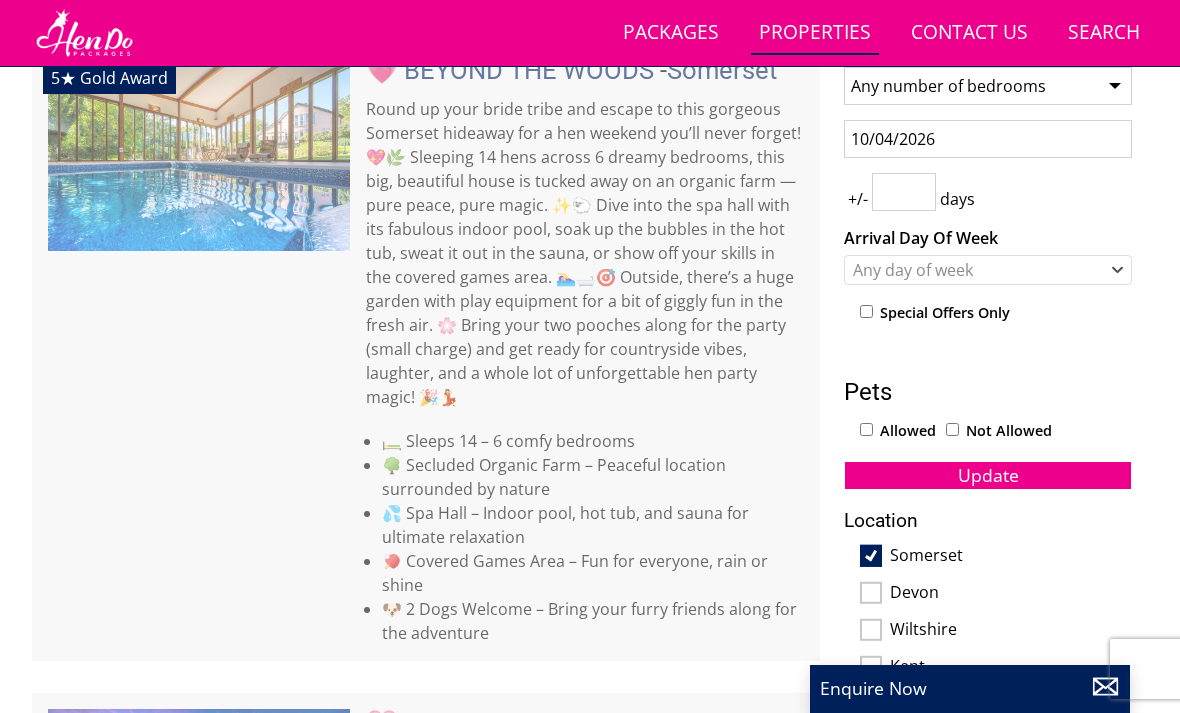 click on "Somerset" at bounding box center [1011, 557] 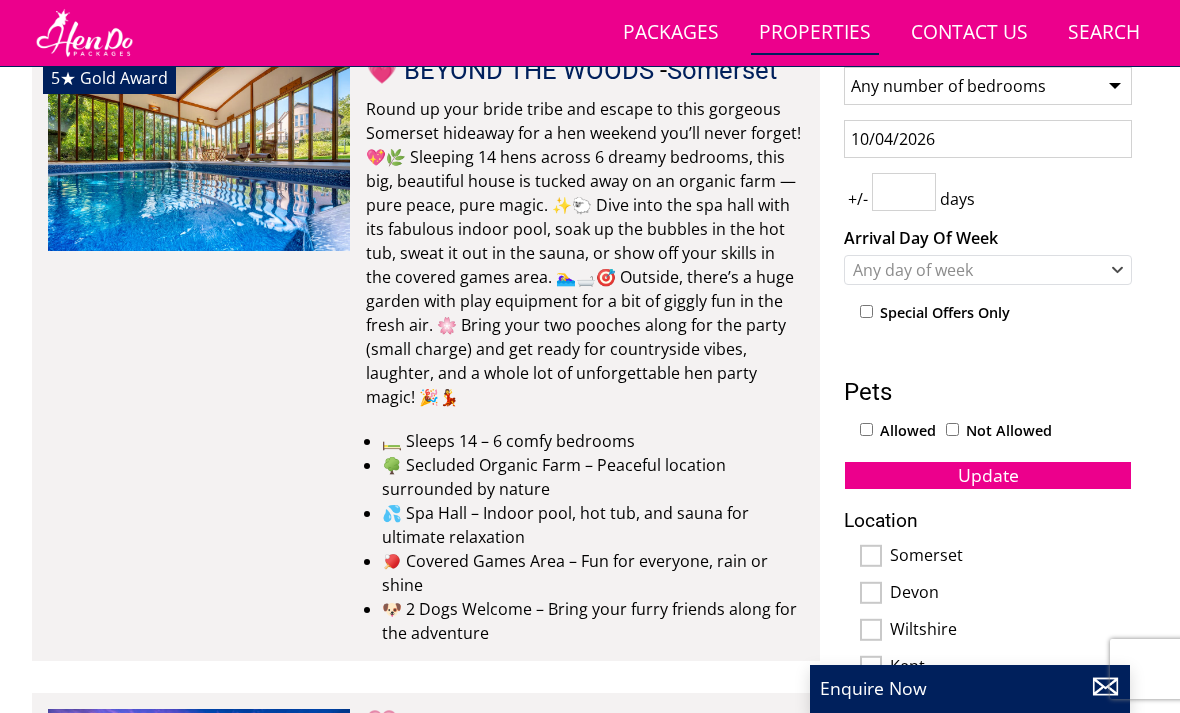 click on "Wiltshire" at bounding box center (1011, 631) 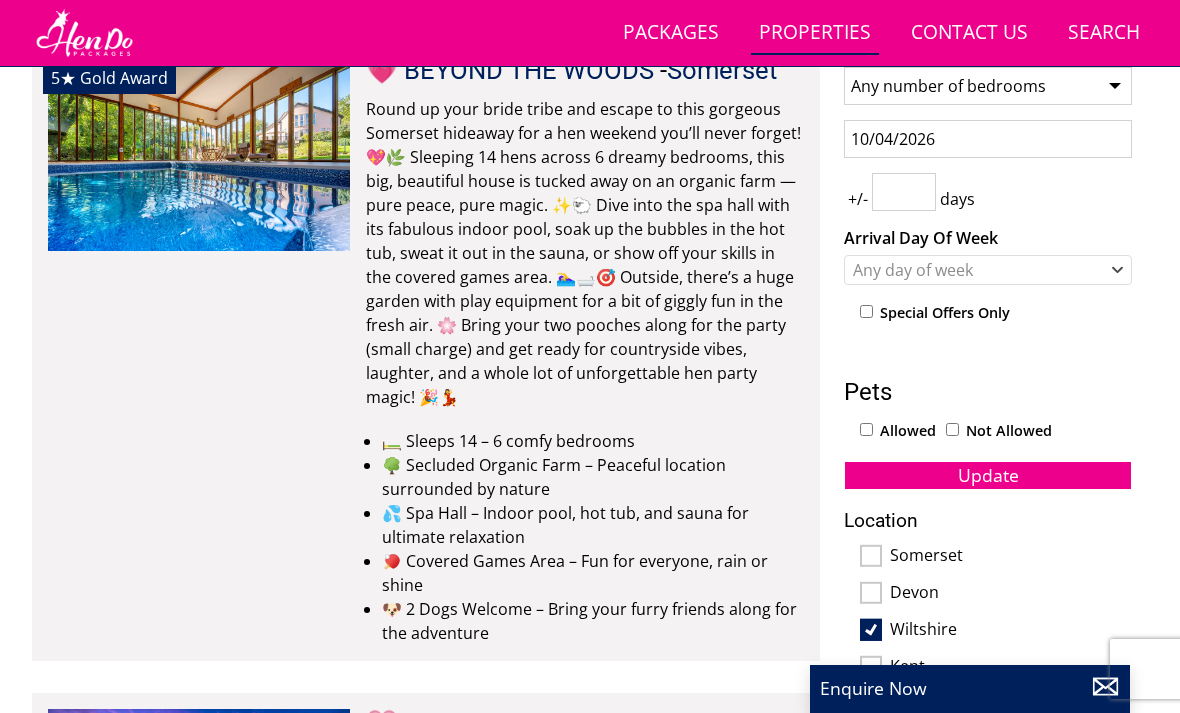 click on "Devon" at bounding box center (871, 593) 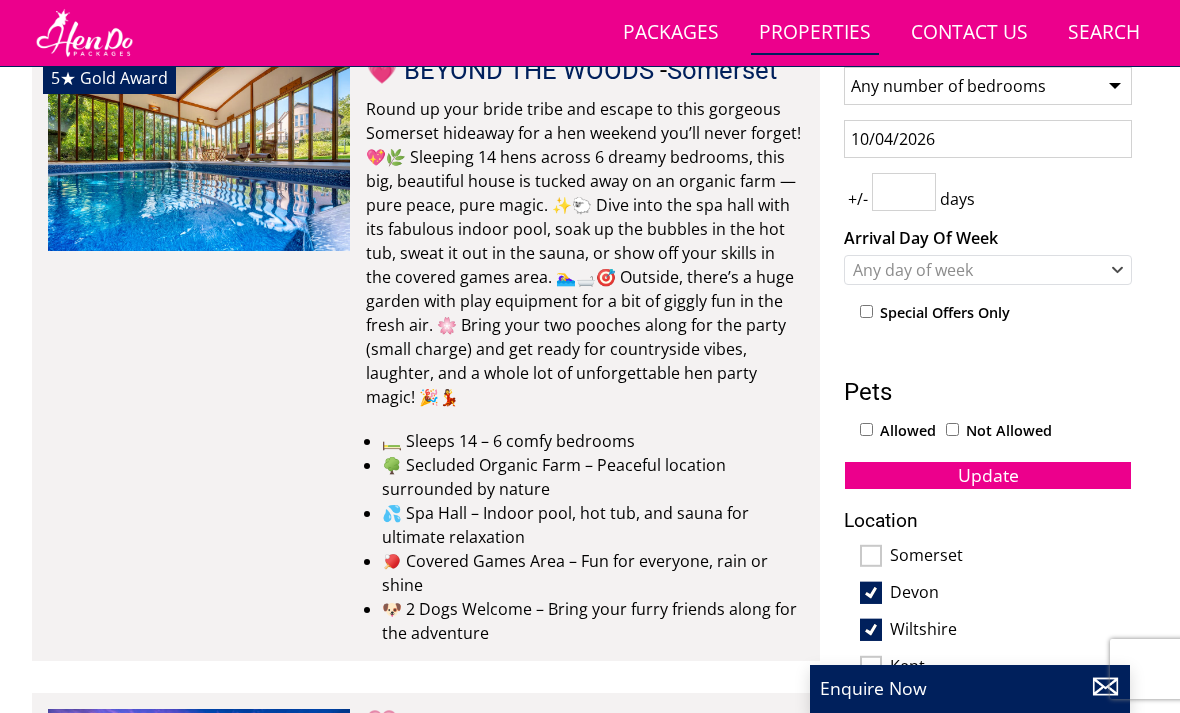 click on "Somerset" at bounding box center (871, 556) 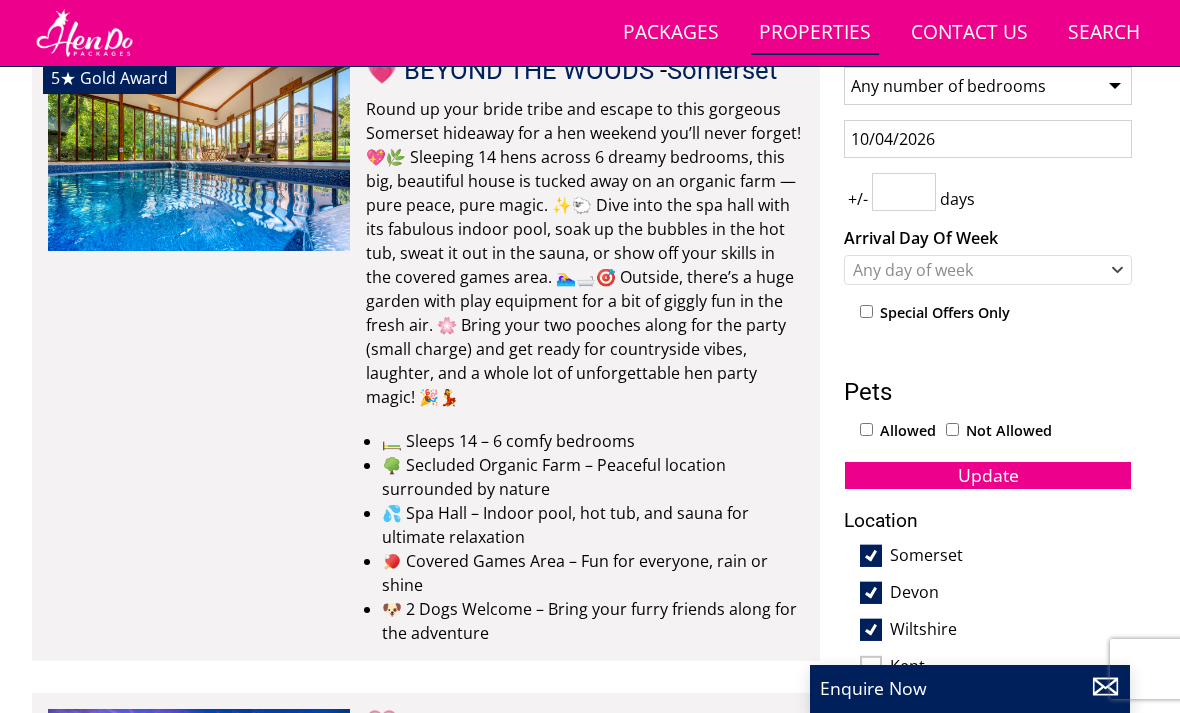 click on "Update" at bounding box center [988, 475] 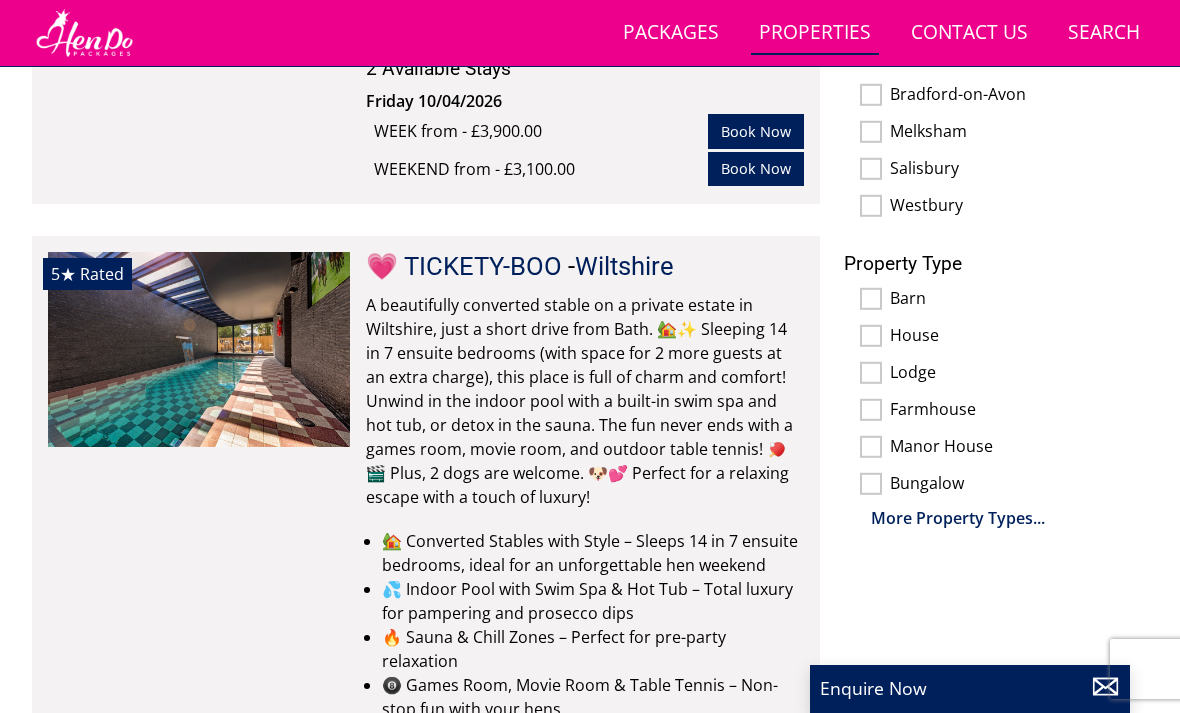scroll, scrollTop: 1368, scrollLeft: 0, axis: vertical 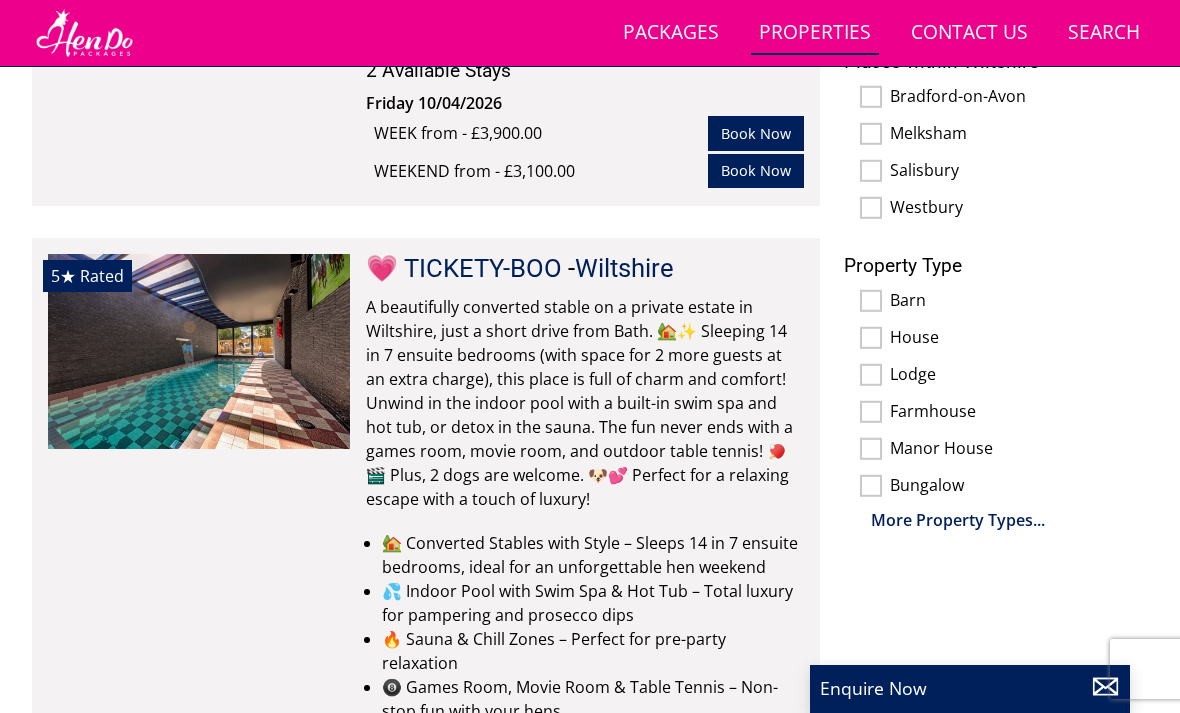 click at bounding box center [199, 351] 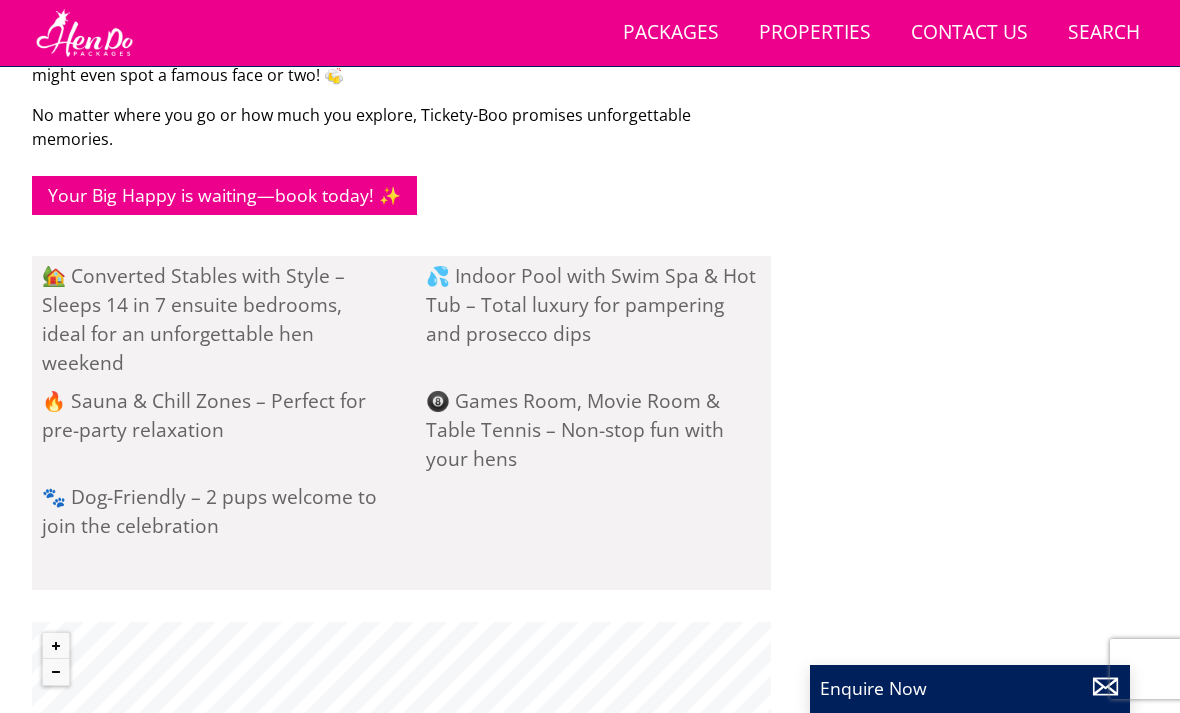 scroll, scrollTop: 2179, scrollLeft: 0, axis: vertical 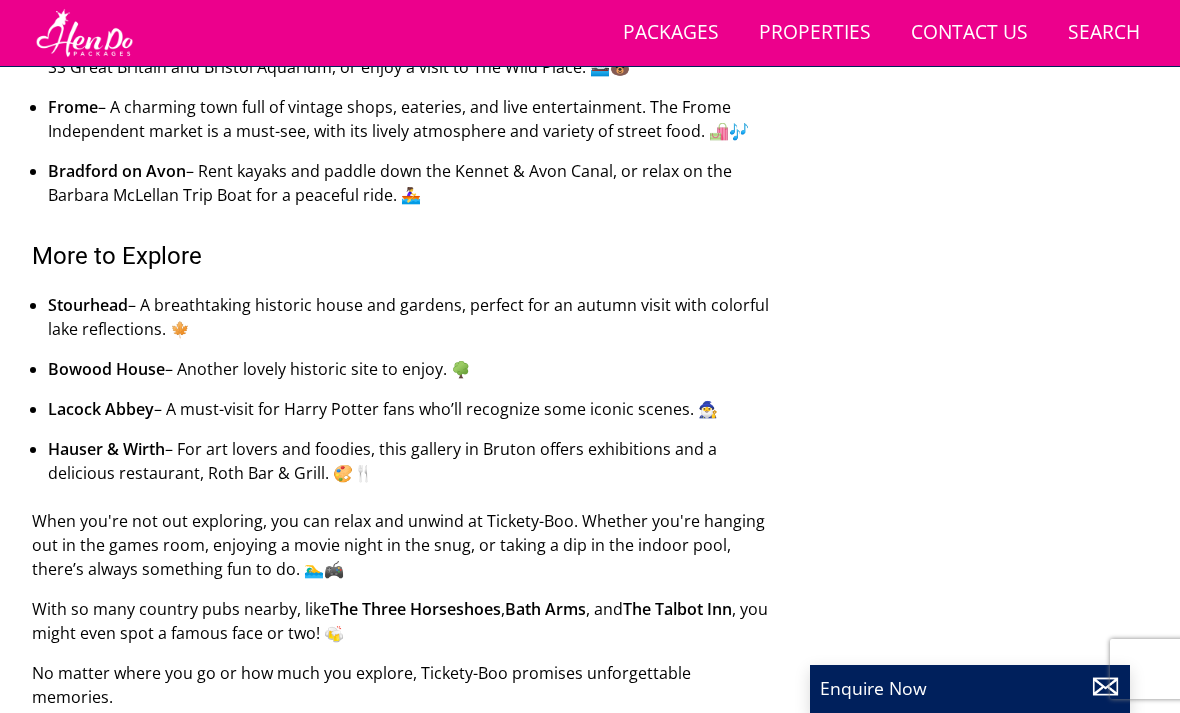 select on "15" 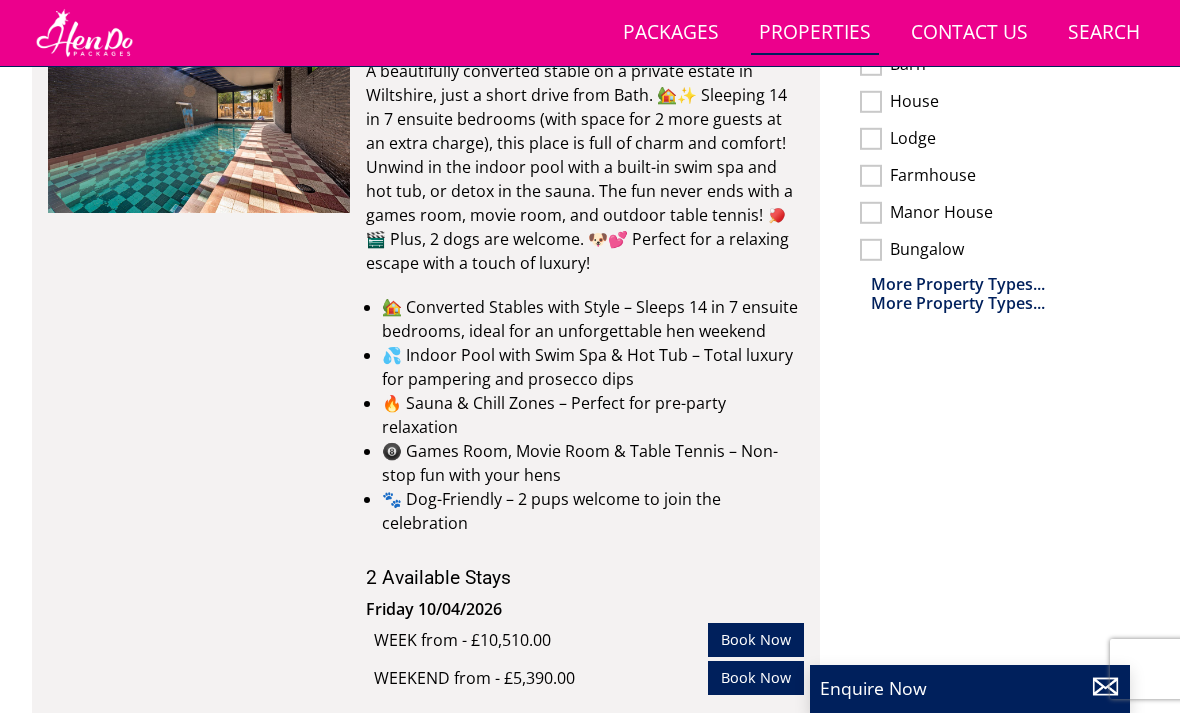 scroll, scrollTop: 0, scrollLeft: 4838, axis: horizontal 